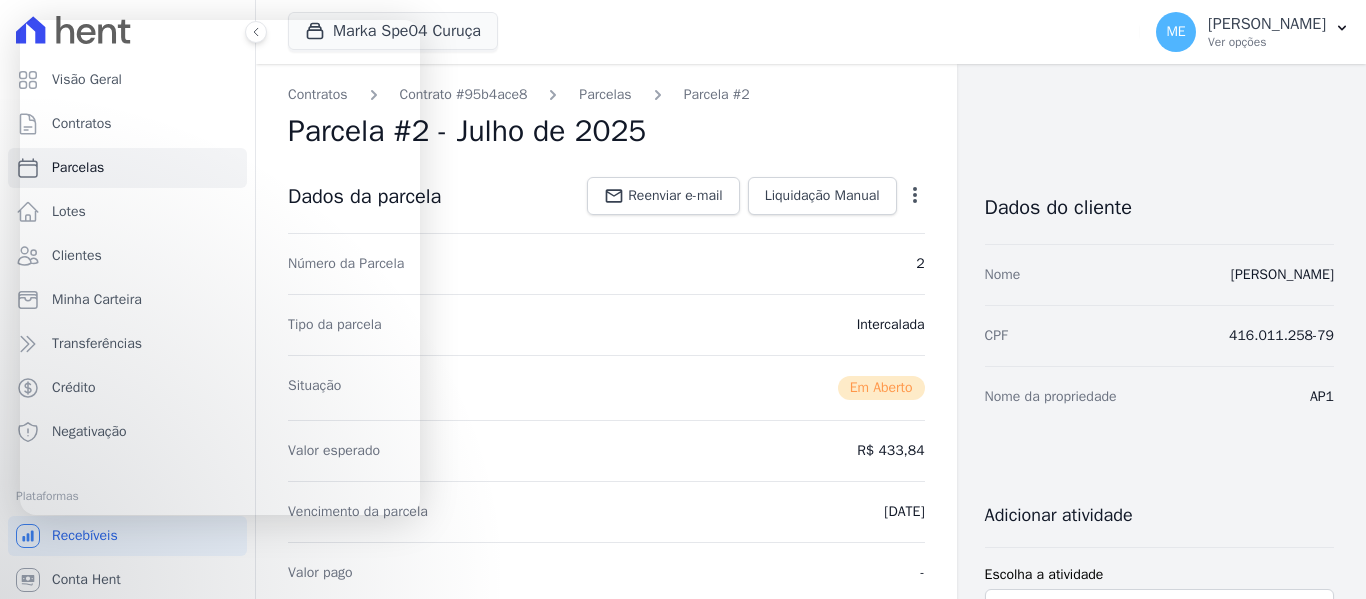 scroll, scrollTop: 0, scrollLeft: 0, axis: both 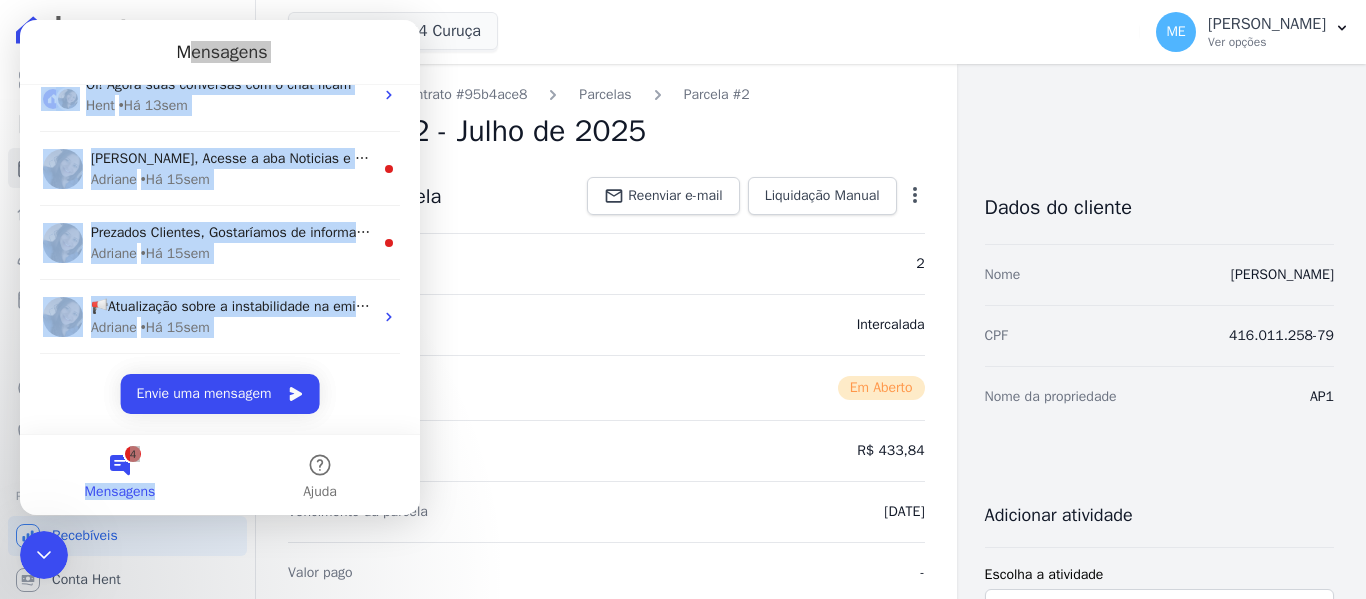 click on "Verifiquei na remessa enviada, e teve cliente que conseguiu efetuar o pagamento: Adriane •  Há 23min Atenção! Temos um novo horário de atendimento 😊   Pensando em melhorar ainda mais a comunicação com os nossos clientes, ajustamos nosso horário de atendimento.   🕘Das 8h às 17h30, de segunda a sexta-feira (Pausa para o almoço: das 12h às 13h30)   Estaremos por aqui com o mesmo compromisso de sempre: atender com agilidade e atenção nas tratativas!   Qualquer dúvida, é só chamar. 💬 ​ Adriane •  Há 3d Tudo bem, ficaremos no aguardo. =) Suporte •  Há 4sem Oi! Agora suas conversas com o chat ficam aqui. Clique para falar... Hent •  Há 13sem Olá Maria,   Acesse a aba Noticias e fique por dentro das novidades Hent.    Acabamos de postar uma novidade sobre a tela de contratos.   Corre lá para ver 🏃🏼‍♀️ Adriane •  Há 15sem Adriane •  Há 15sem Adriane •  Há 15sem" at bounding box center [220, 135] 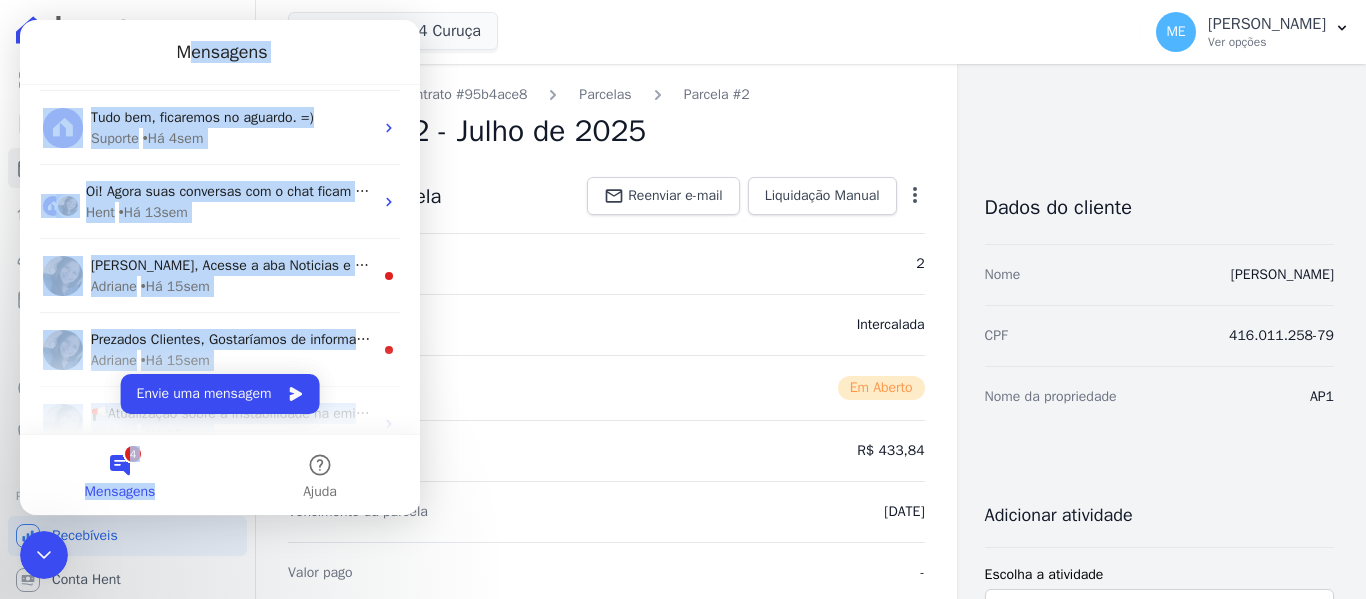 scroll, scrollTop: 249, scrollLeft: 0, axis: vertical 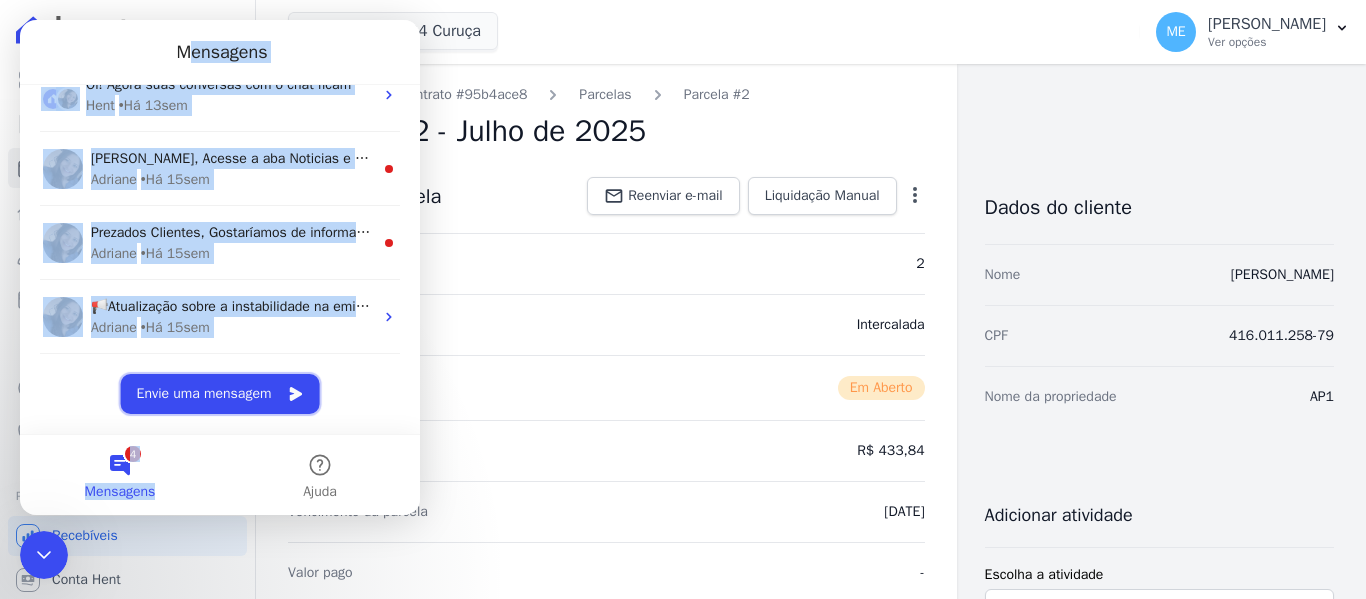 click on "Envie uma mensagem" at bounding box center [220, 394] 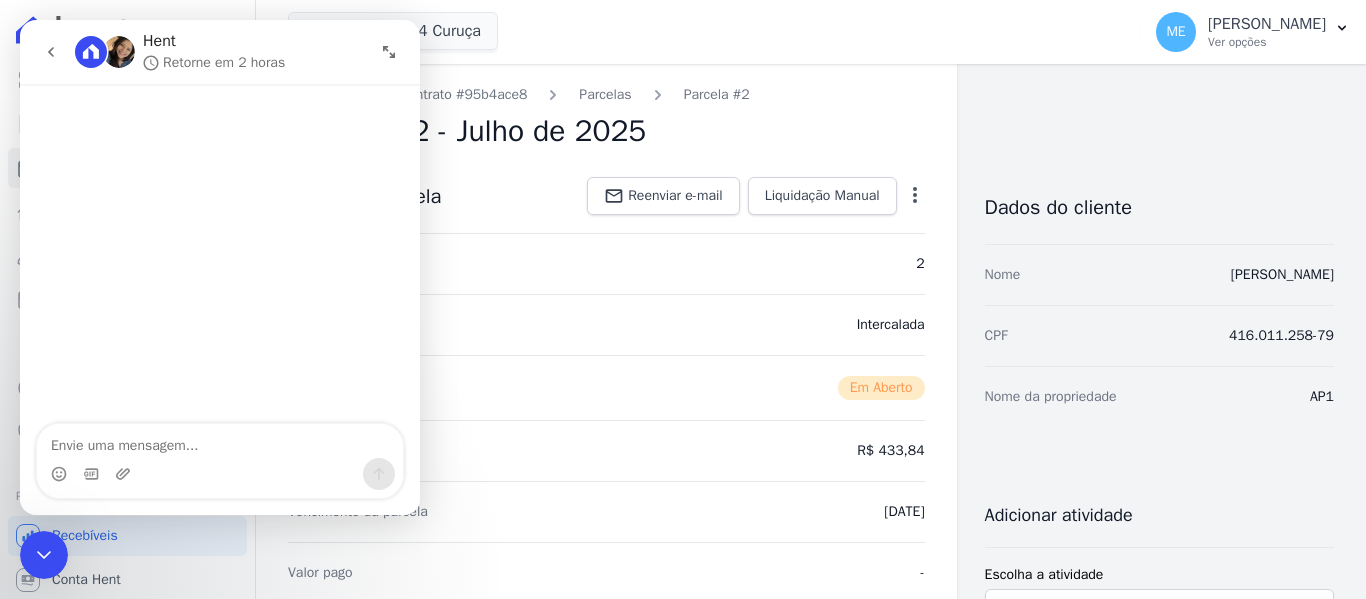 scroll, scrollTop: 168, scrollLeft: 0, axis: vertical 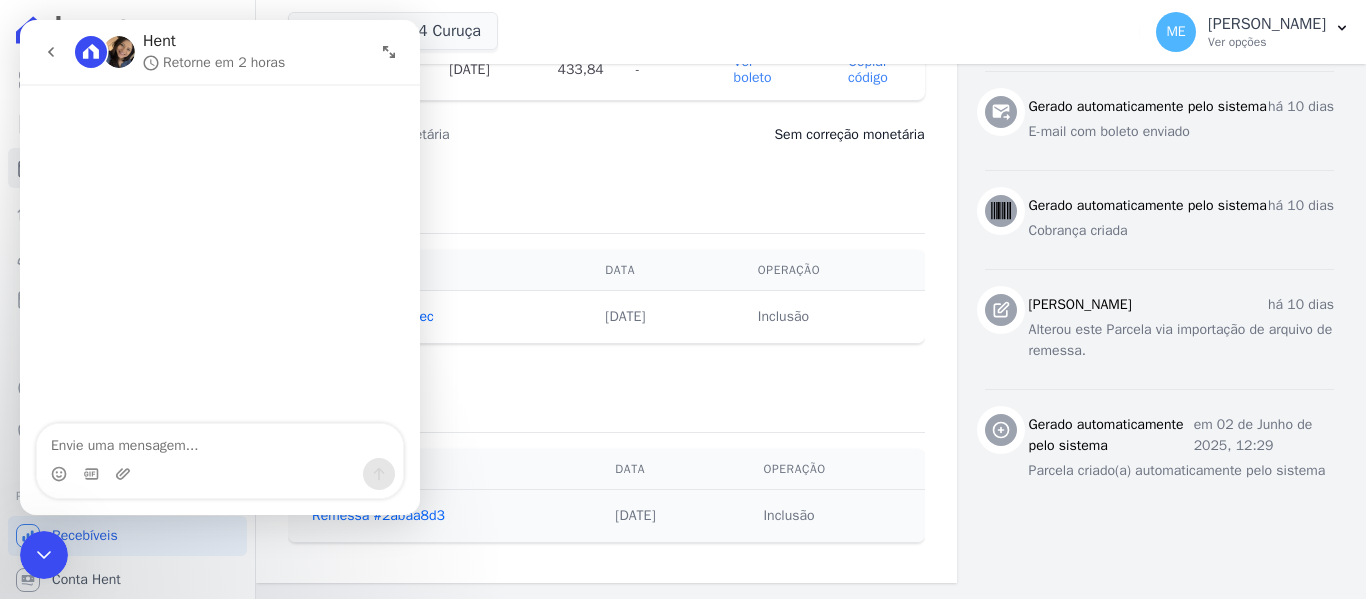click at bounding box center (51, 52) 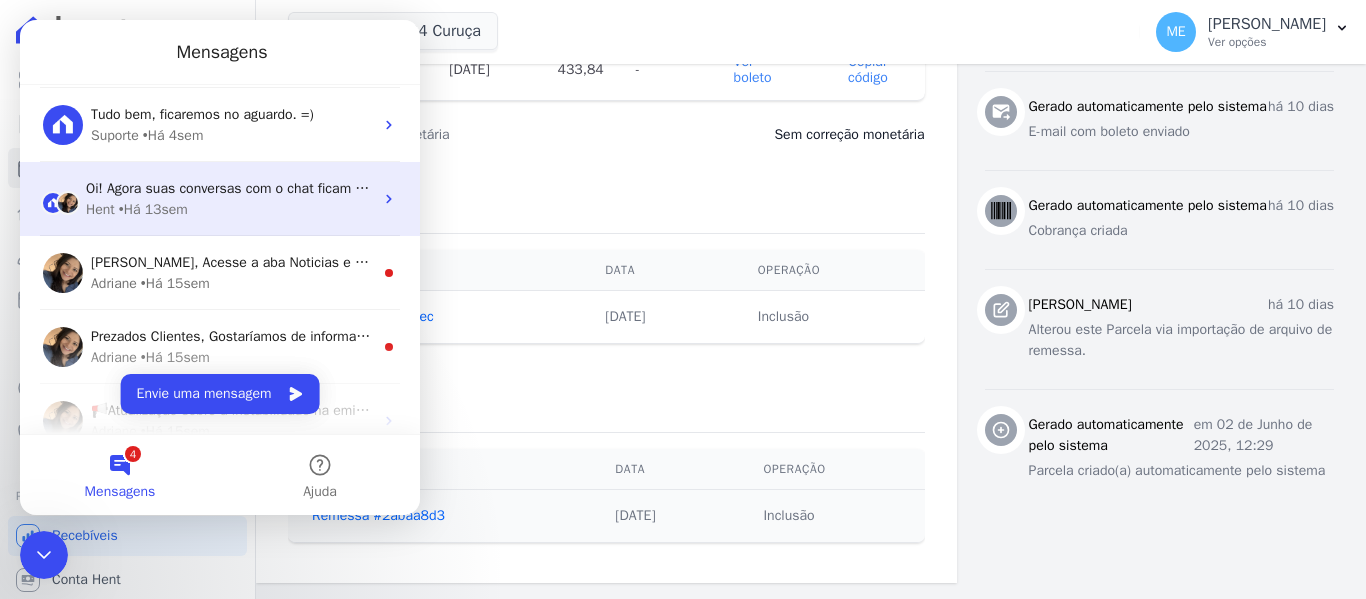 scroll, scrollTop: 249, scrollLeft: 0, axis: vertical 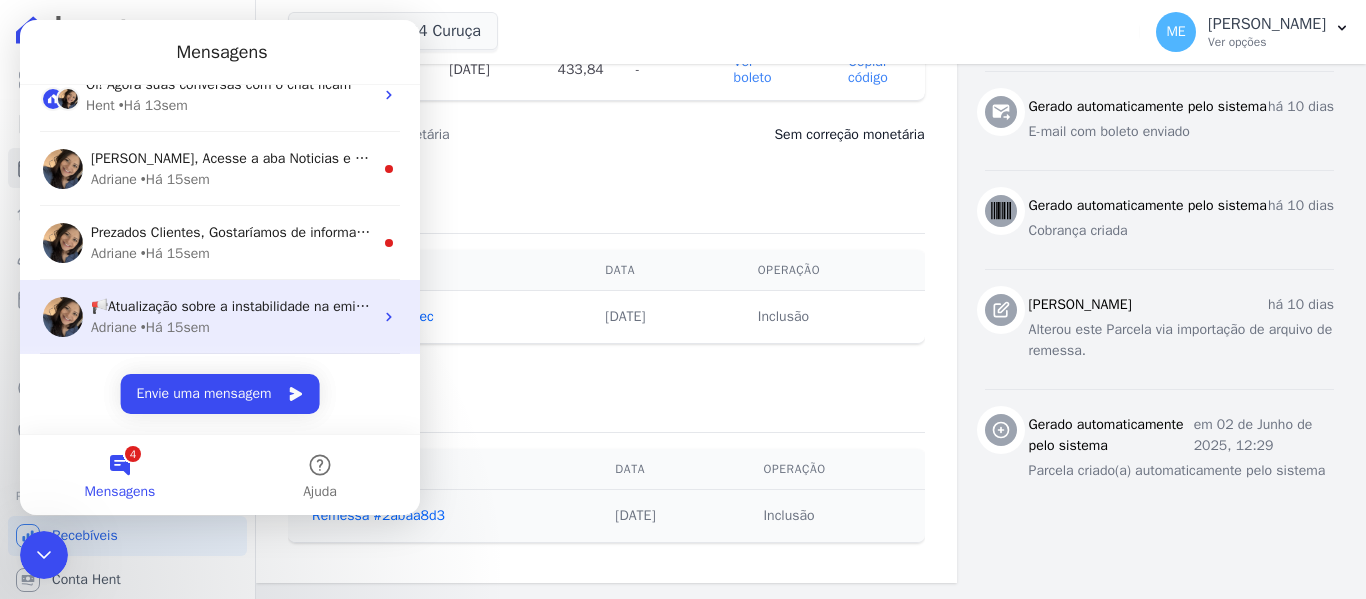 click on "📢Atualização sobre a  instabilidade na emissão de cobrança.    Informamos que a comunicação com o Banco do Brasil foi restabelecida e a emissão de boletos em nossa plataforma já está funcionando normalmente.   Agradecemos a compreensão e permanecemos à disposição.💙" at bounding box center [951, 306] 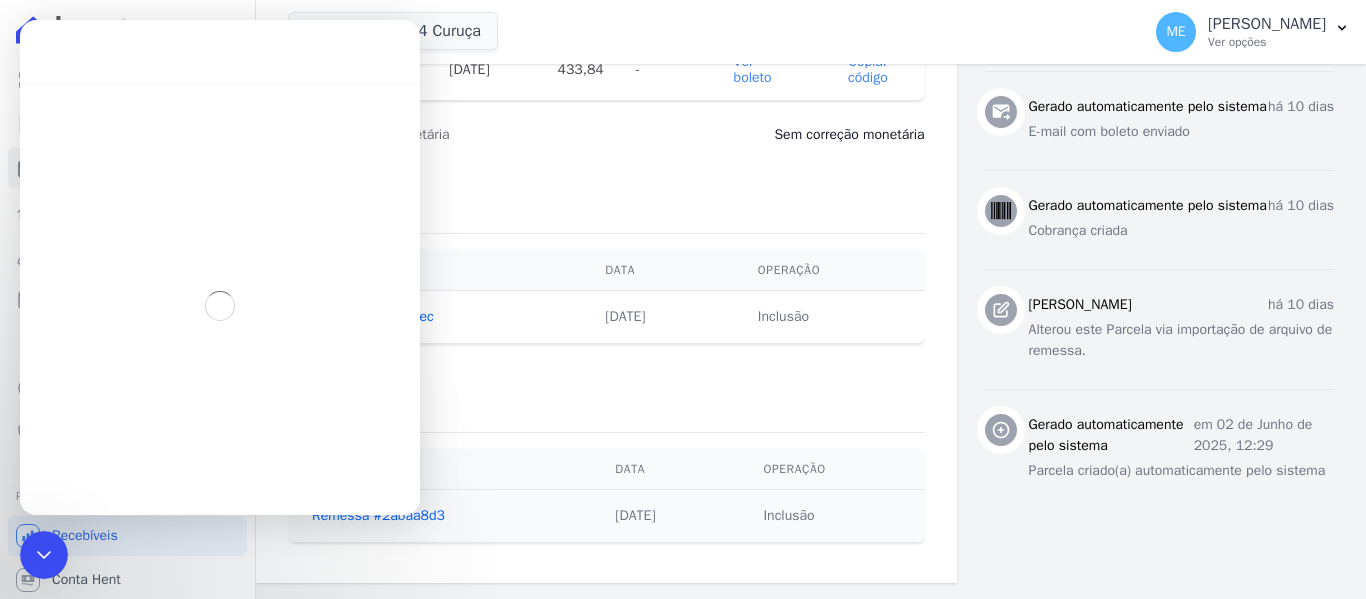 scroll, scrollTop: 168, scrollLeft: 0, axis: vertical 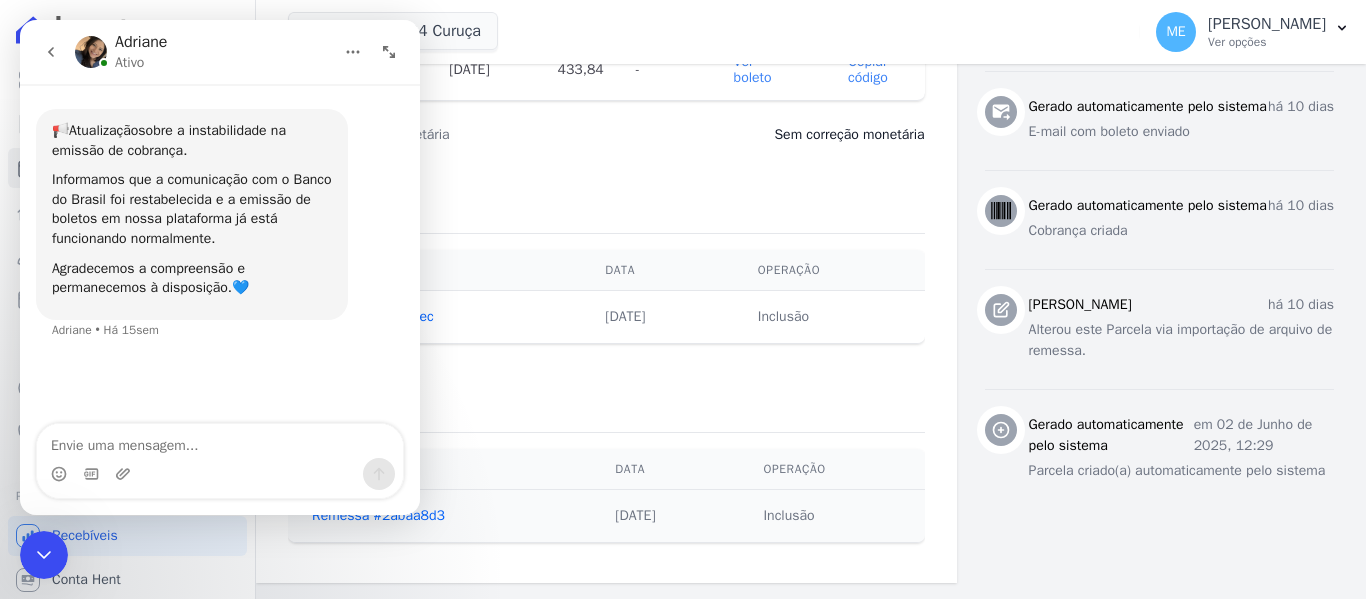 drag, startPoint x: 45, startPoint y: 54, endPoint x: 55, endPoint y: 40, distance: 17.20465 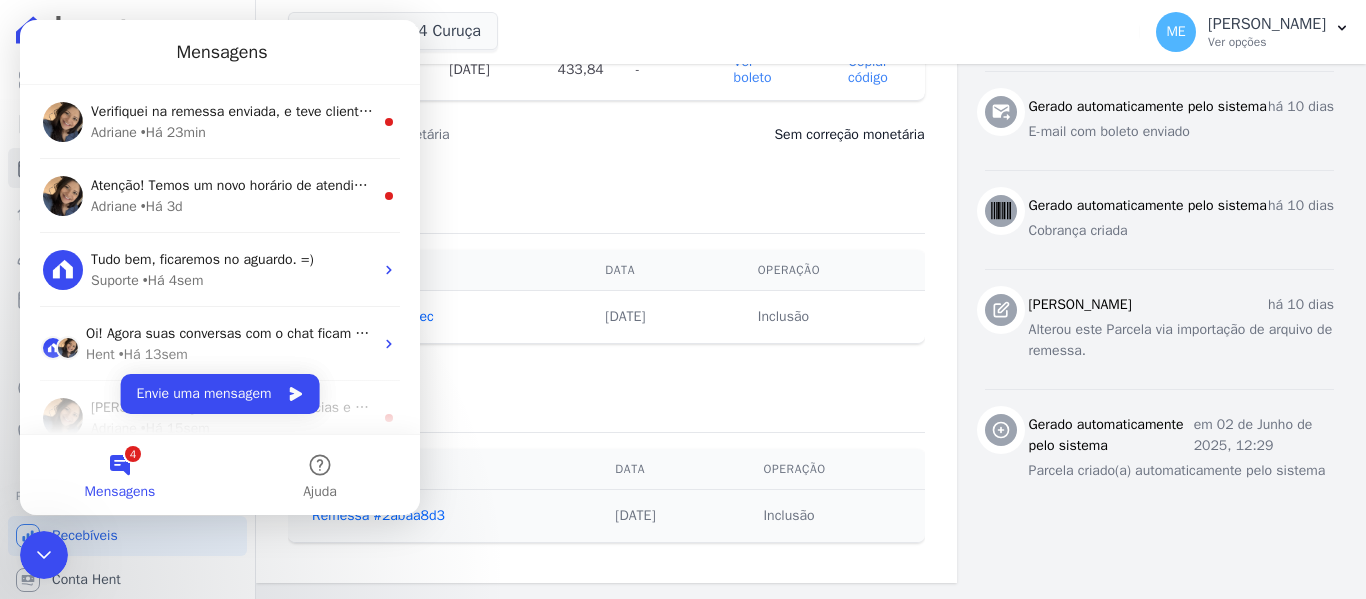 click on "Mensagens" at bounding box center [220, 52] 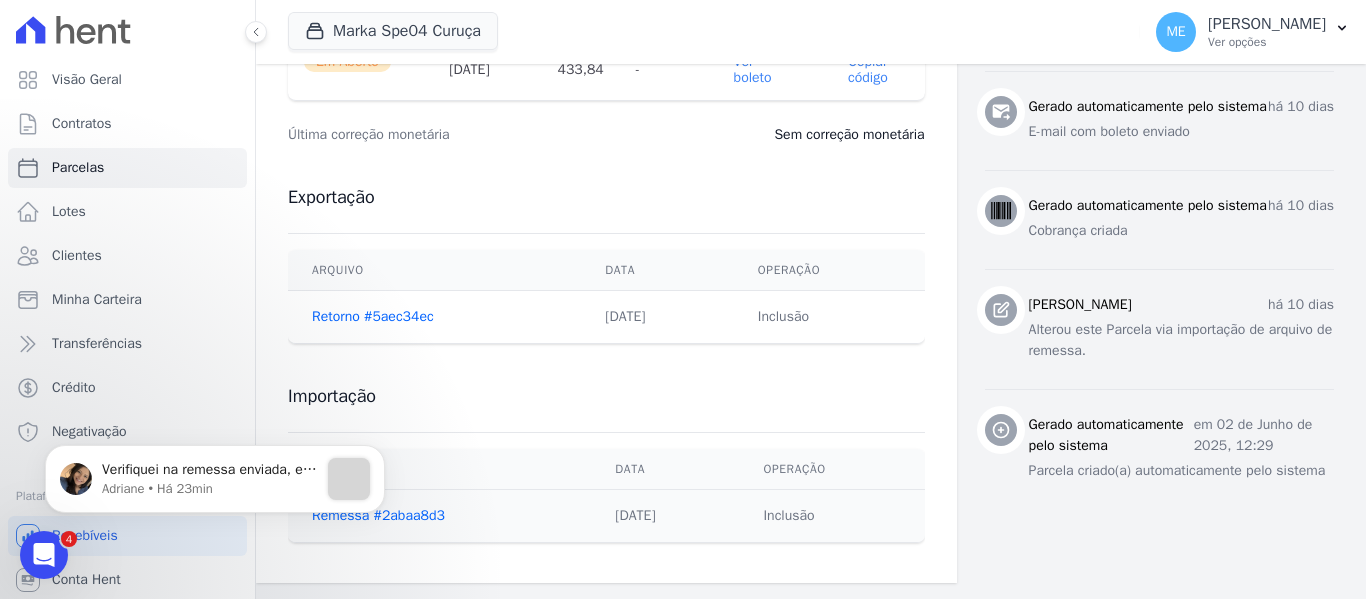 scroll, scrollTop: 0, scrollLeft: 0, axis: both 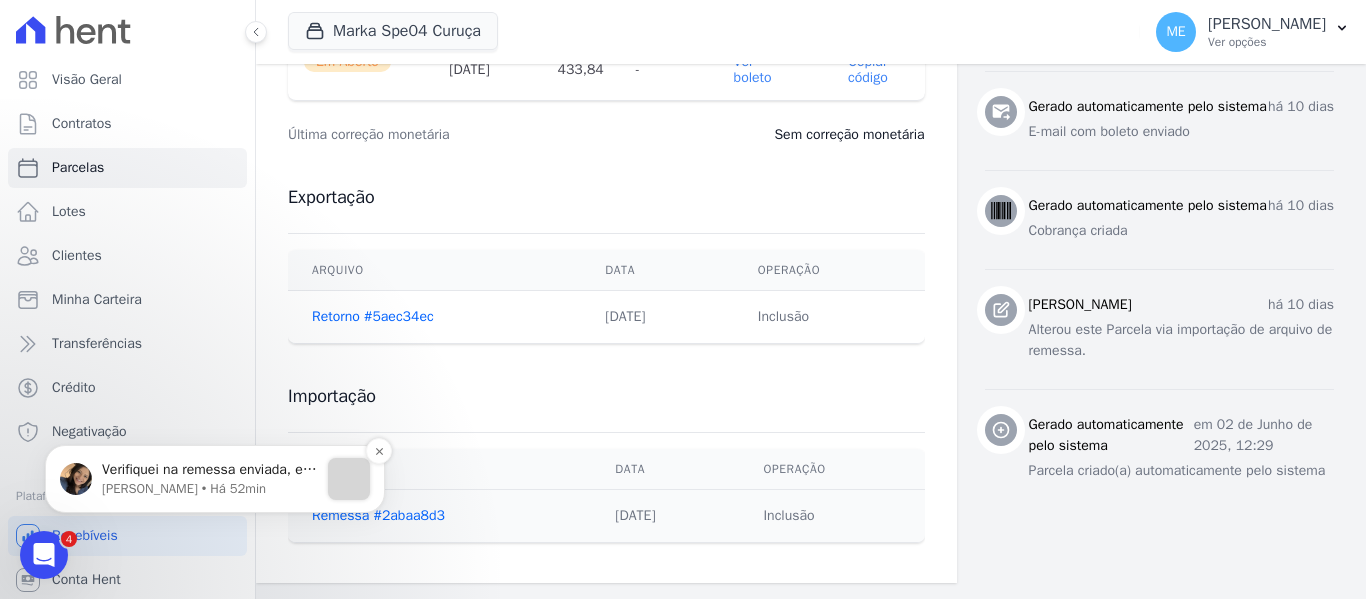 click on "Verifiquei na remessa enviada, e teve cliente que conseguiu efetuar o pagamento:" at bounding box center [210, 470] 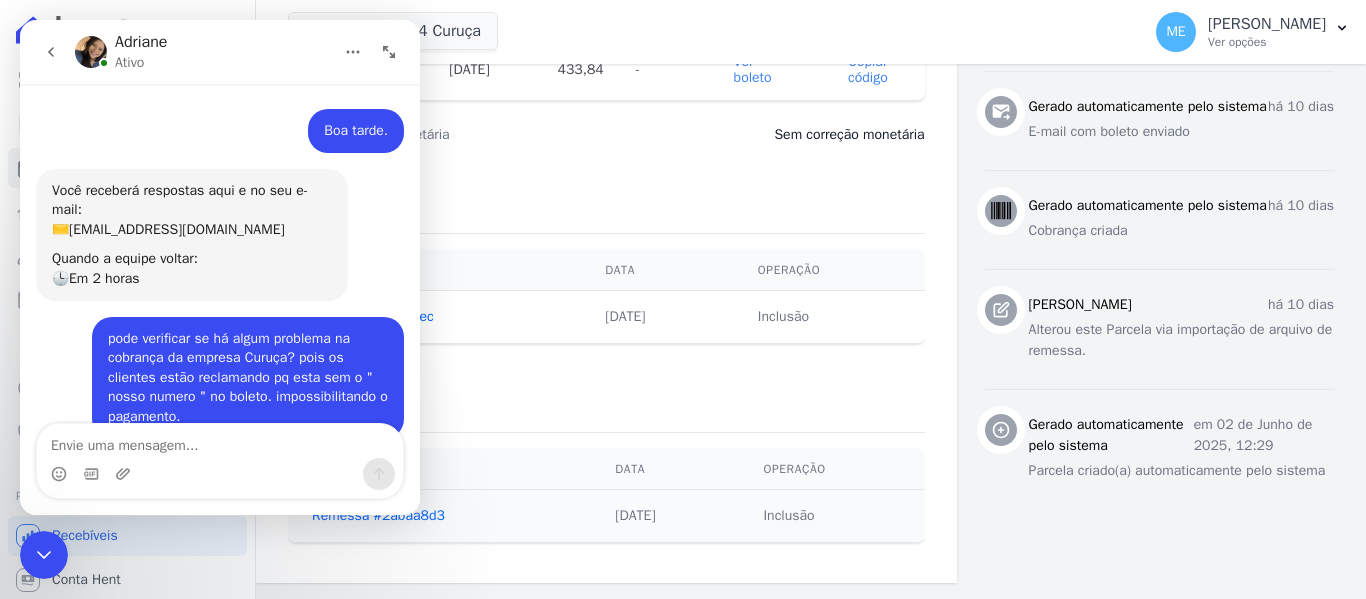 scroll, scrollTop: 3, scrollLeft: 0, axis: vertical 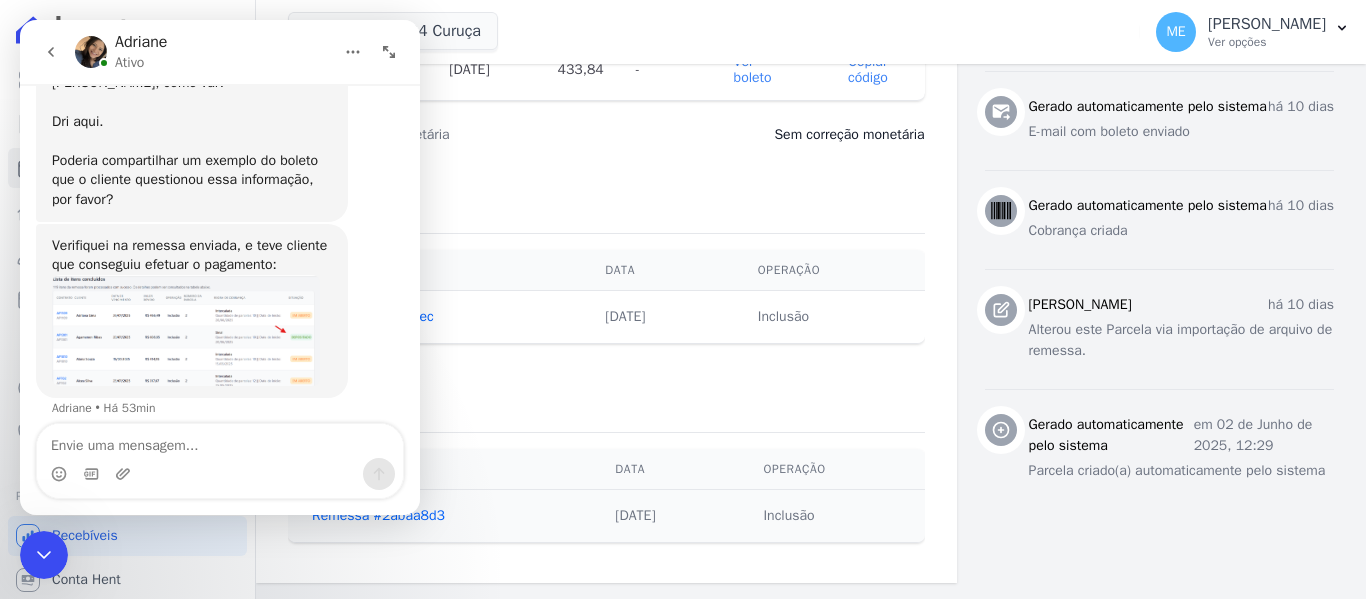 click 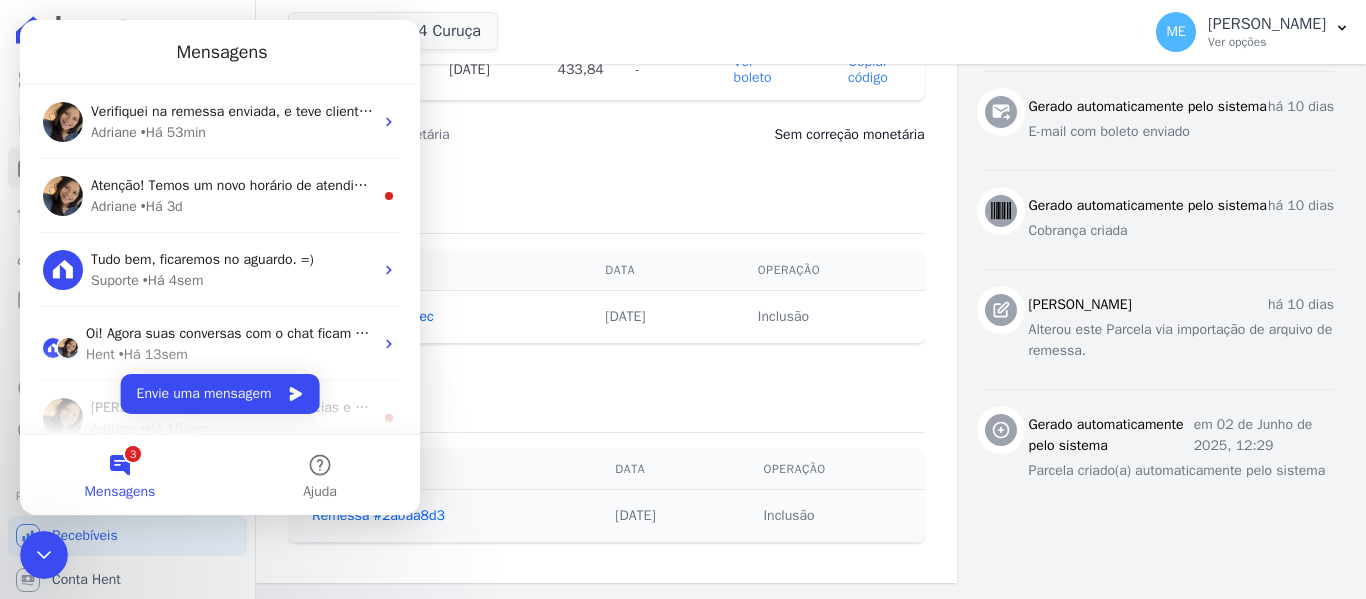 click on "3 Mensagens" at bounding box center (120, 475) 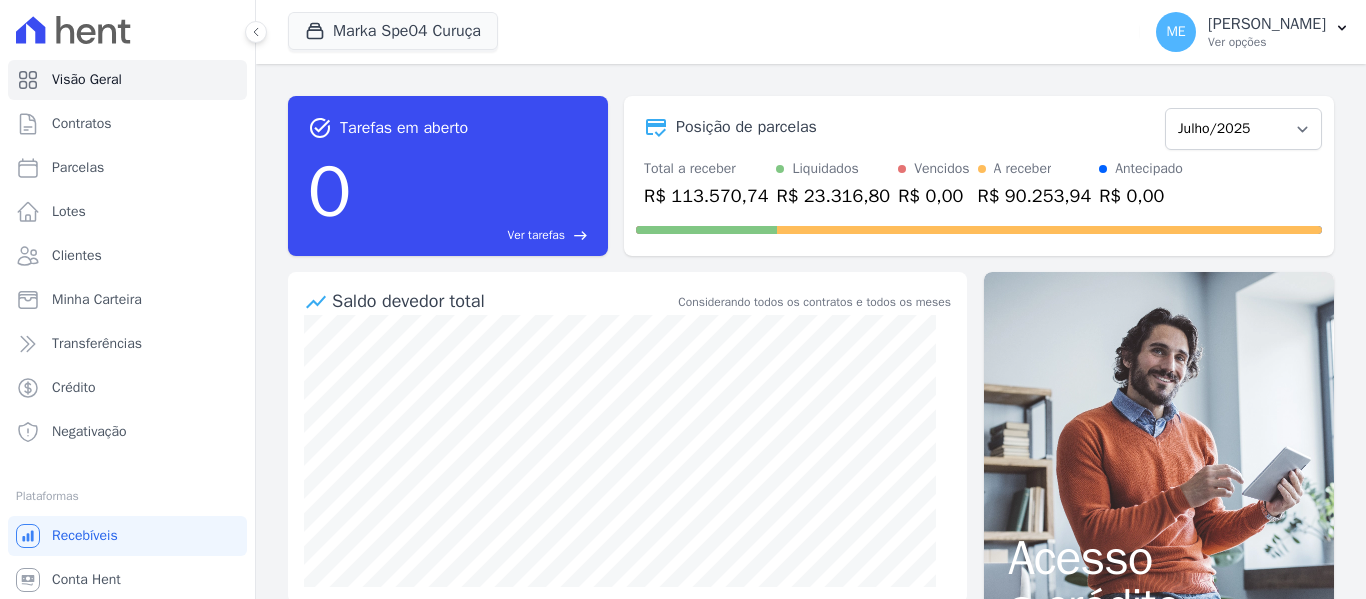 scroll, scrollTop: 0, scrollLeft: 0, axis: both 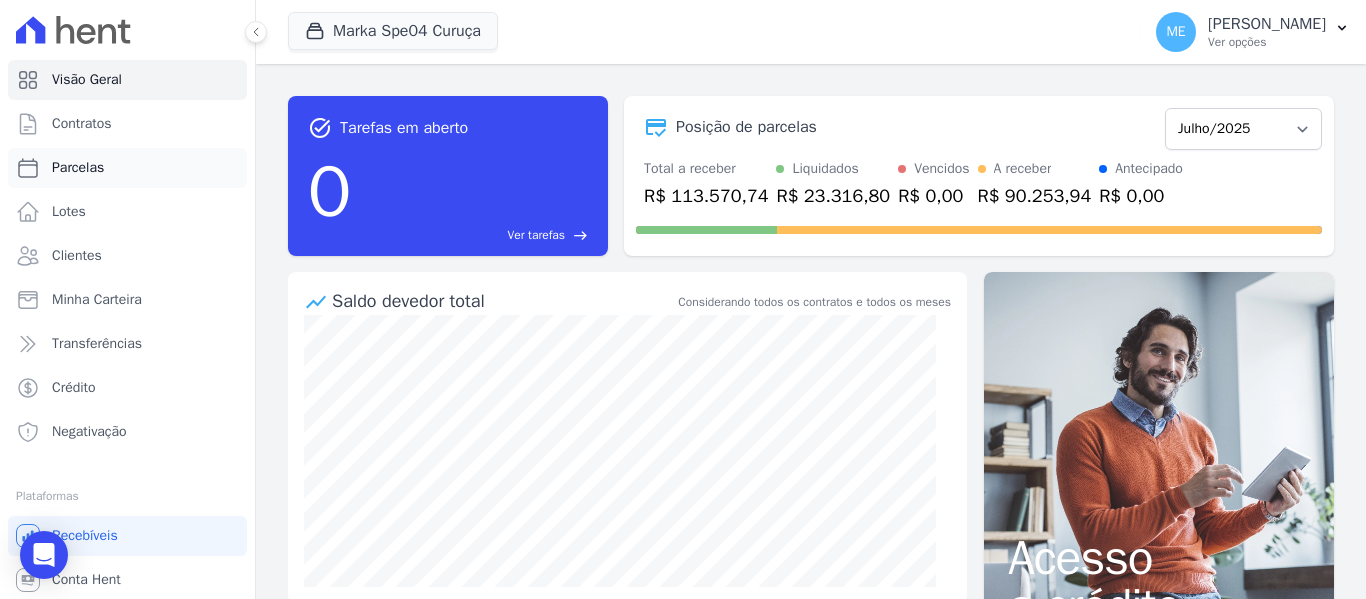 click on "Parcelas" at bounding box center [78, 168] 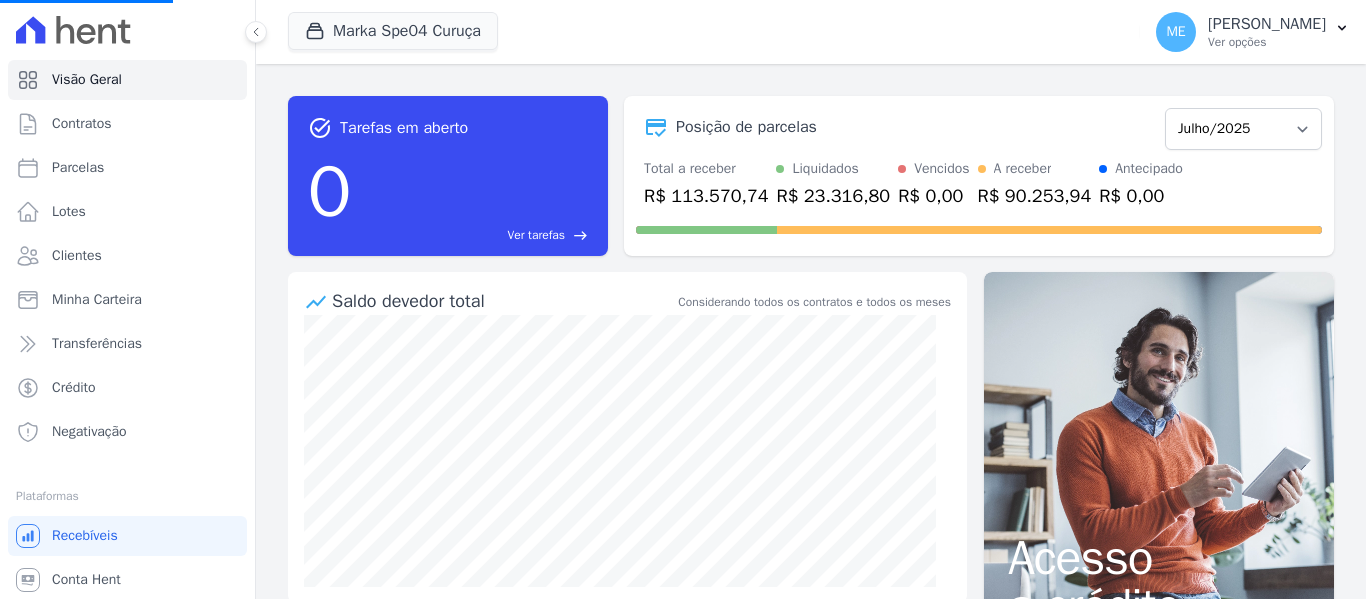 select 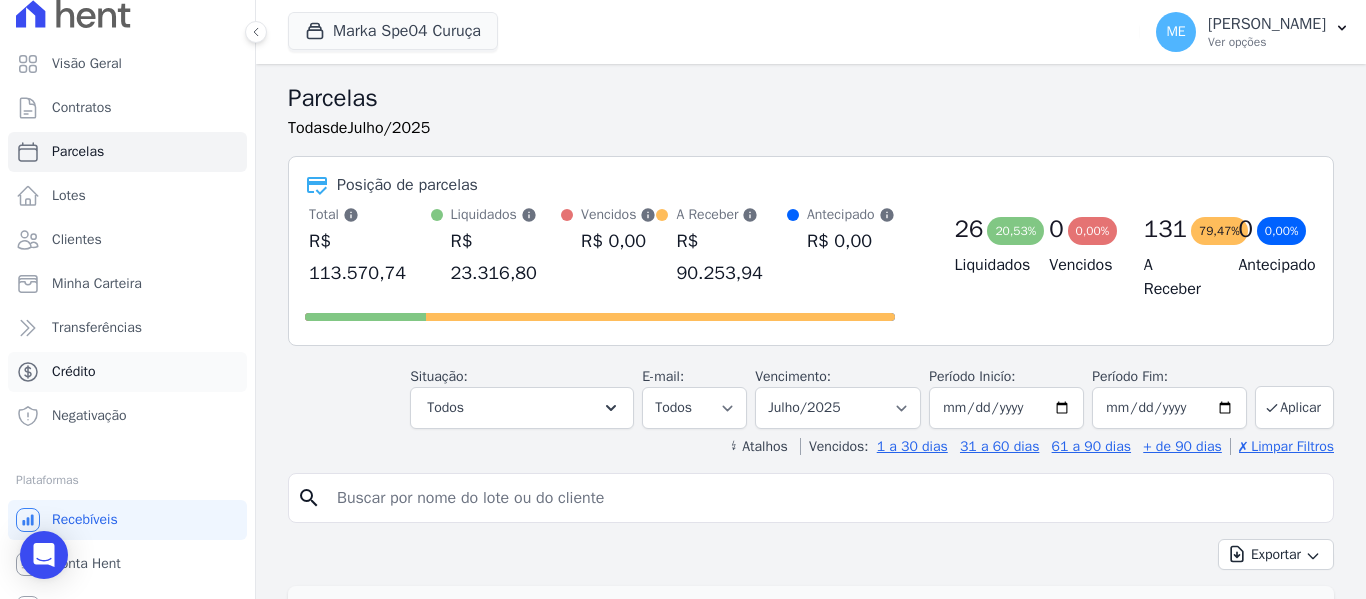 scroll, scrollTop: 45, scrollLeft: 0, axis: vertical 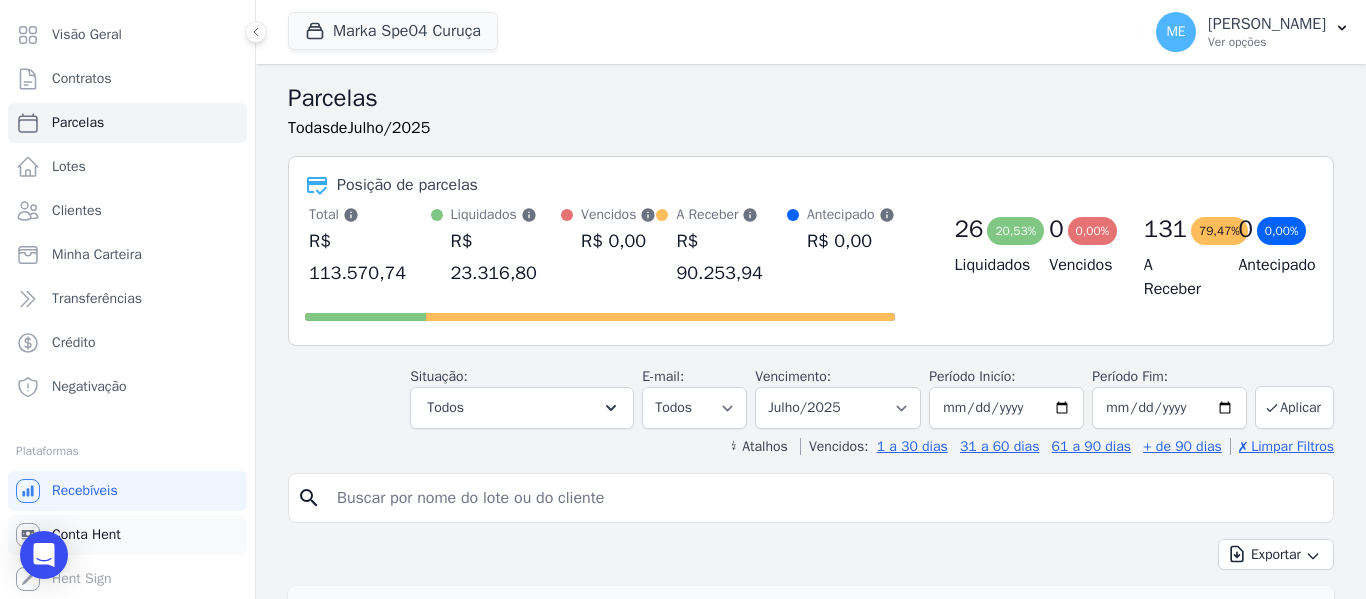 click on "Conta Hent" at bounding box center (86, 535) 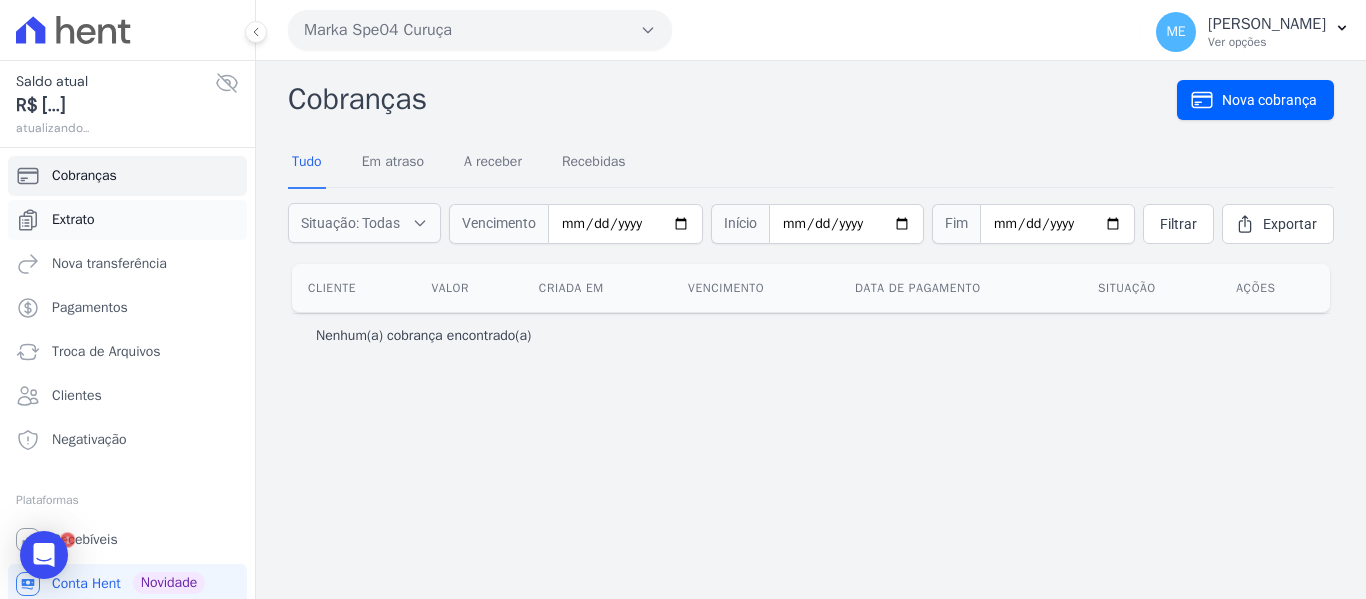 scroll, scrollTop: 0, scrollLeft: 0, axis: both 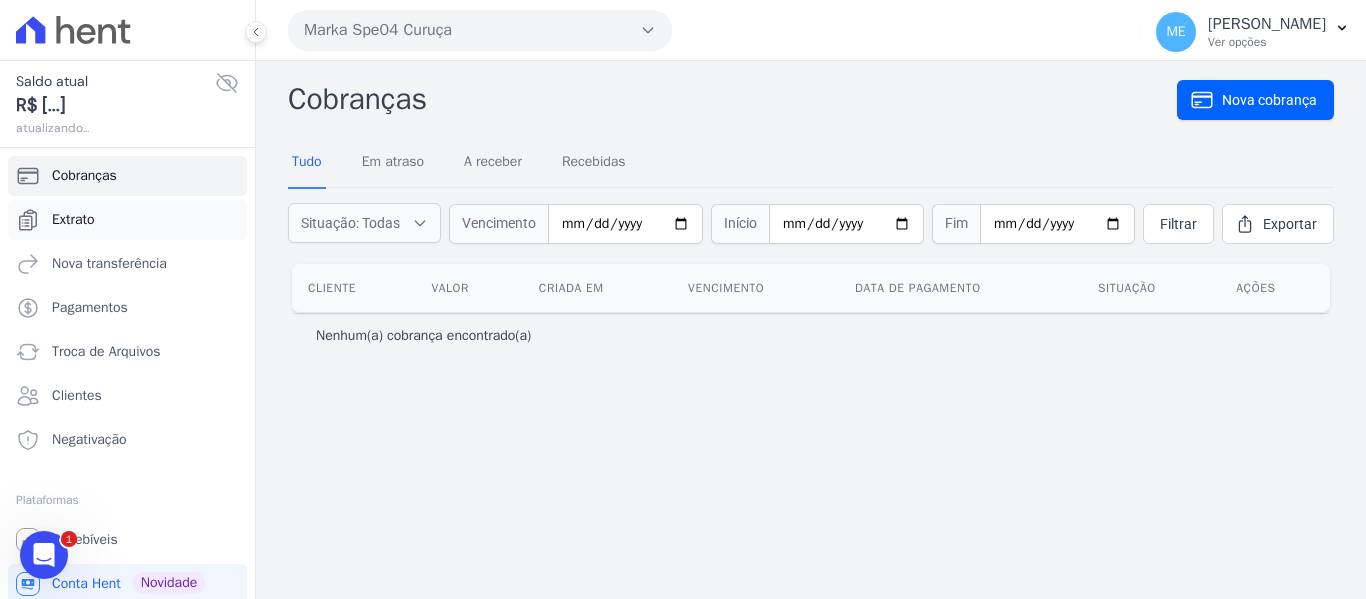 click on "Extrato" at bounding box center [73, 220] 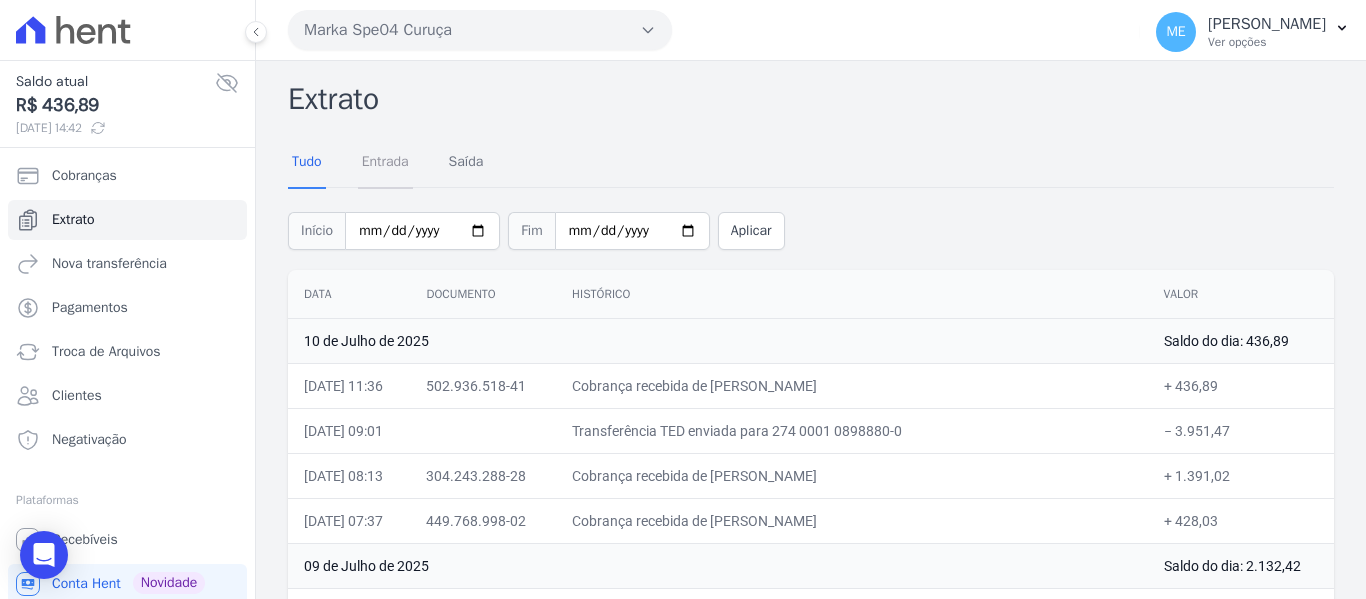 click on "Entrada" at bounding box center (385, 163) 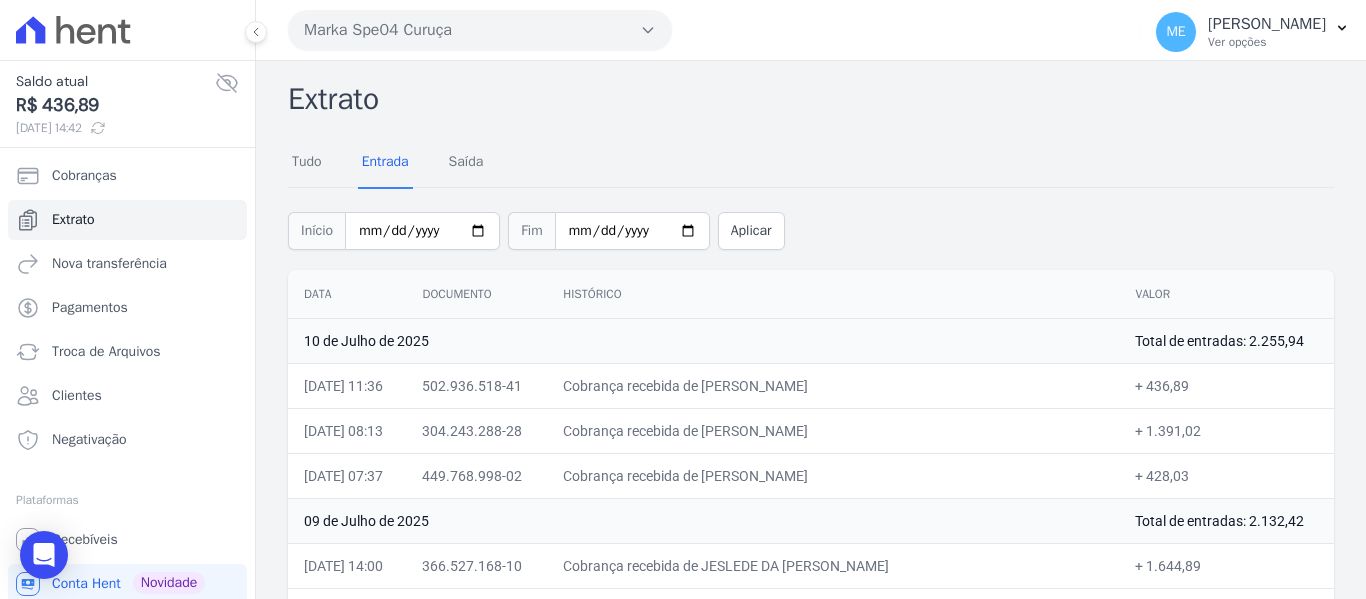 click 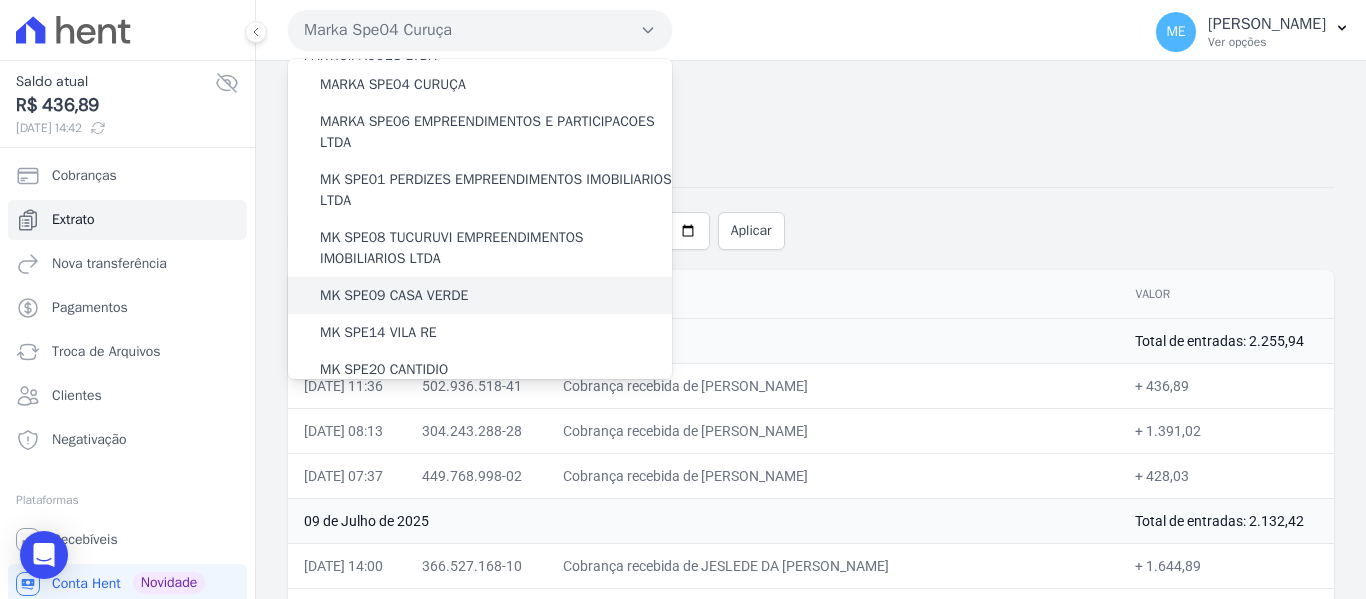 scroll, scrollTop: 76, scrollLeft: 0, axis: vertical 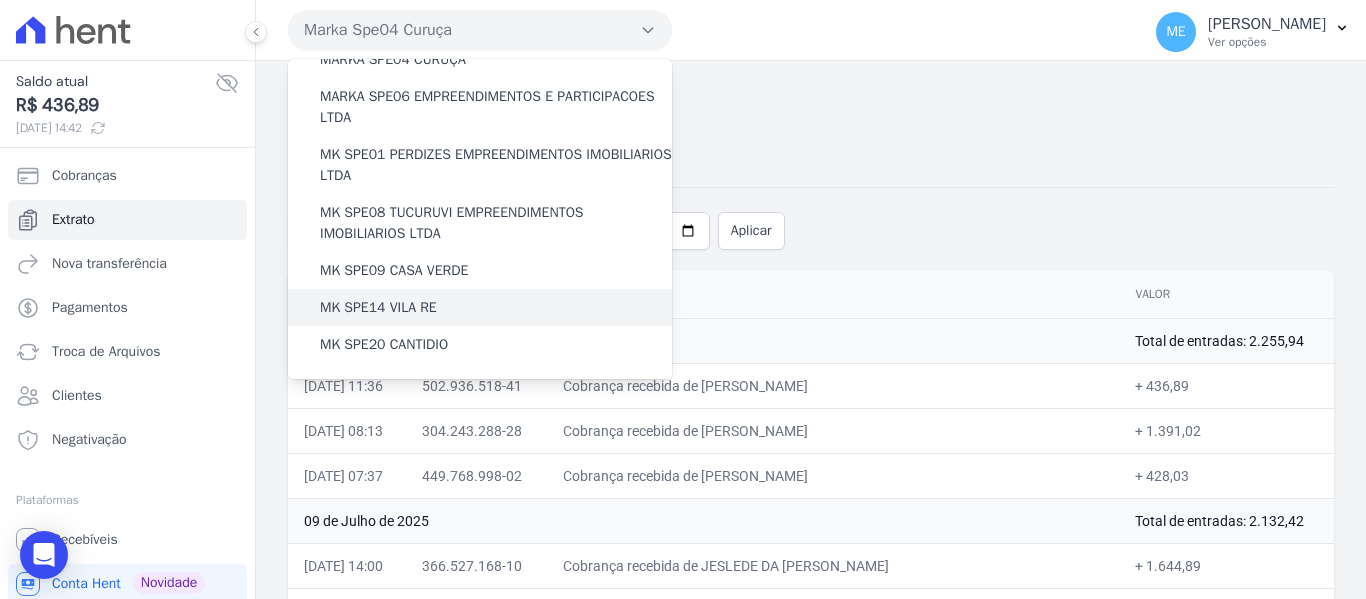 click on "MK SPE14 VILA RE" at bounding box center [378, 307] 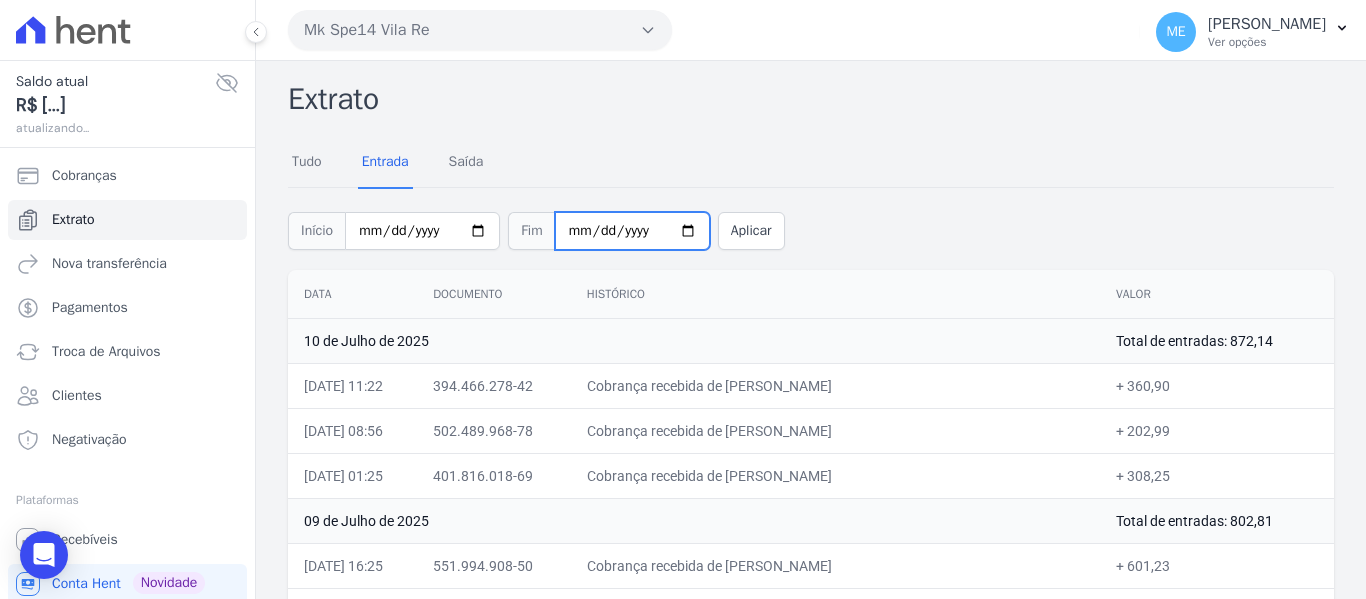 click on "[DATE]" at bounding box center [632, 231] 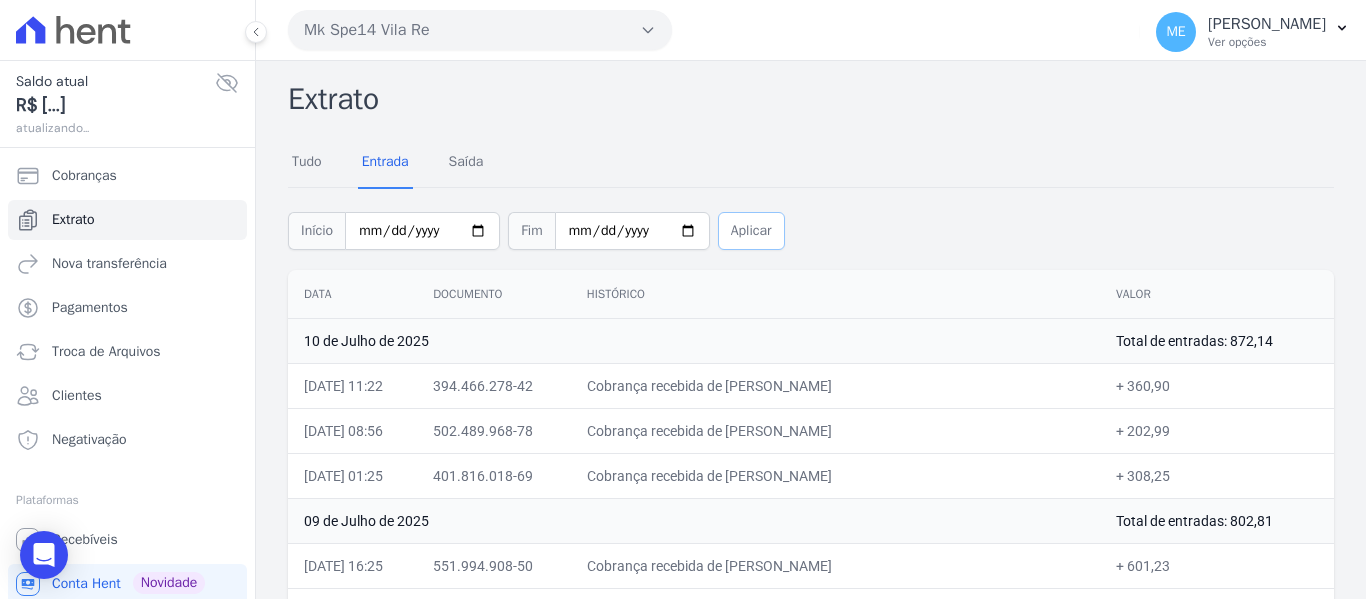 click on "Aplicar" at bounding box center [751, 231] 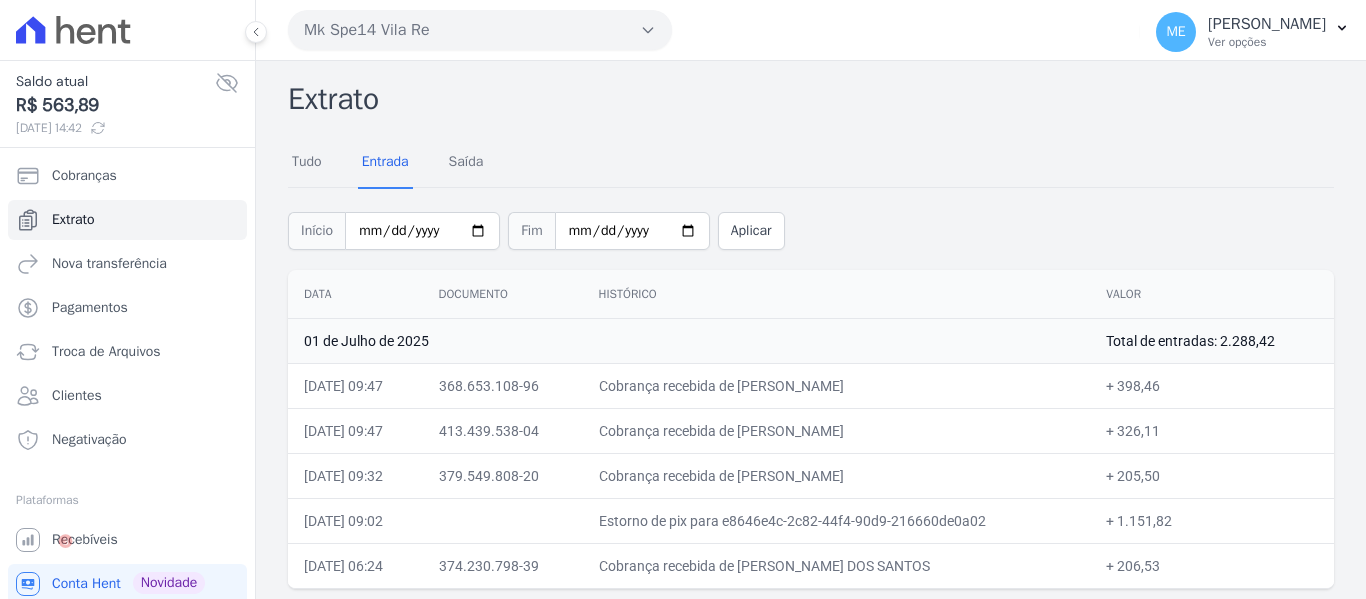 scroll, scrollTop: 0, scrollLeft: 0, axis: both 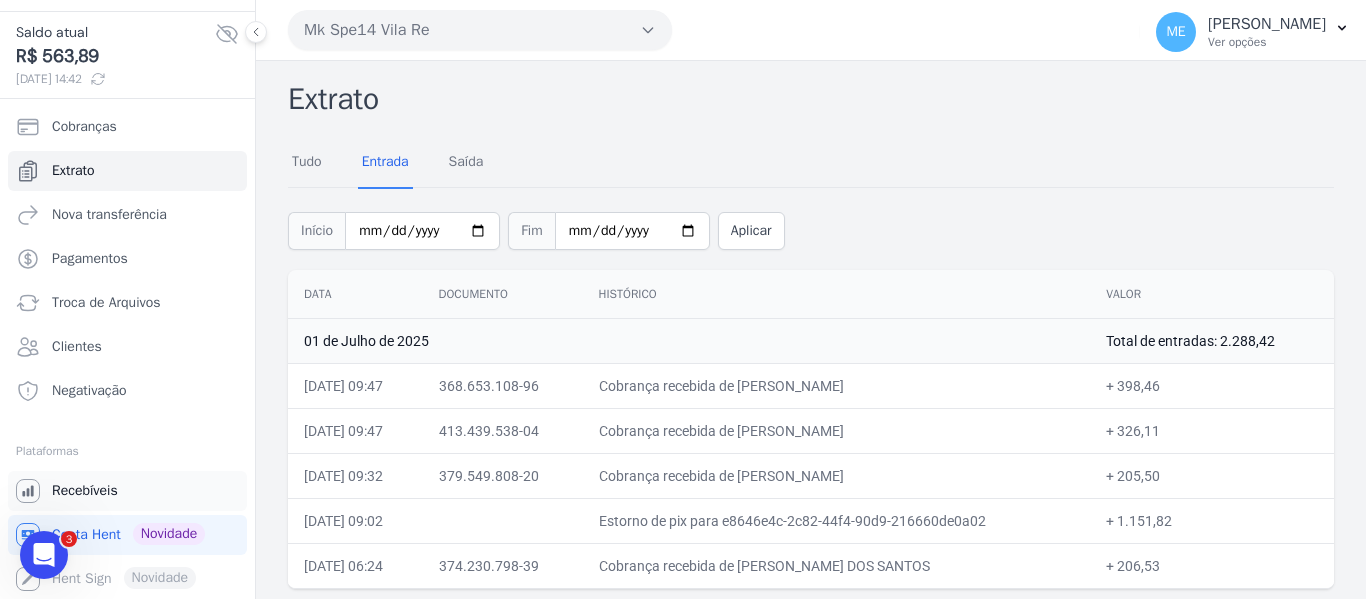 click on "Recebíveis" at bounding box center (85, 491) 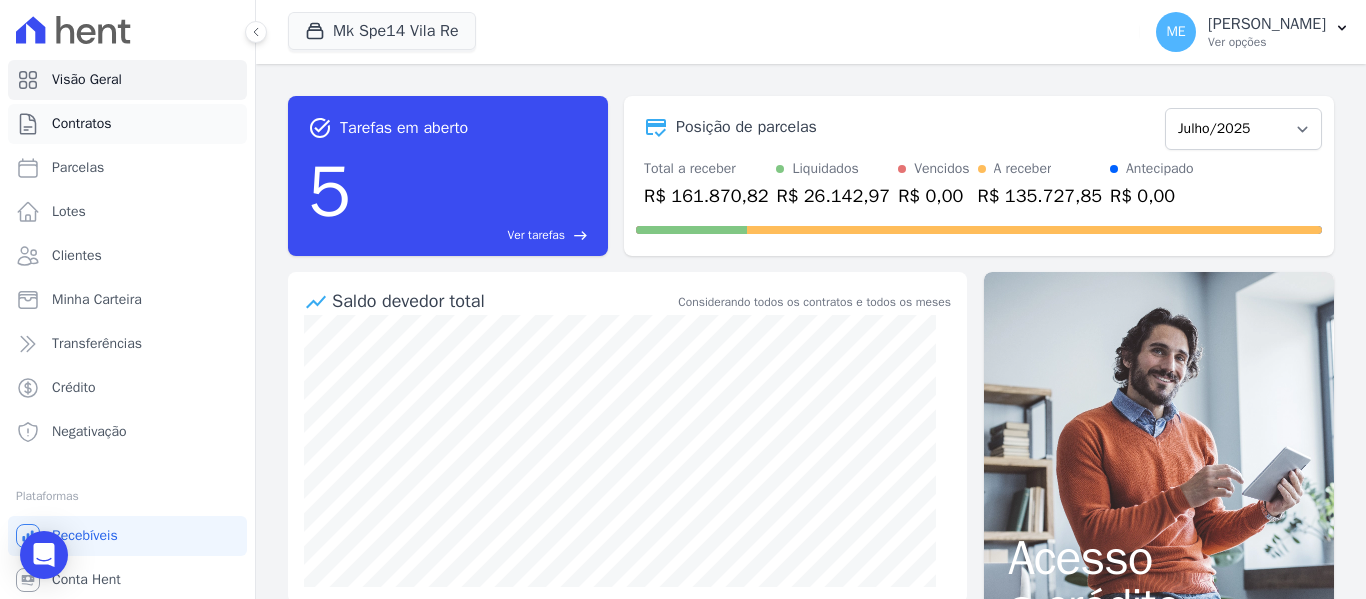 click on "Contratos" at bounding box center [82, 124] 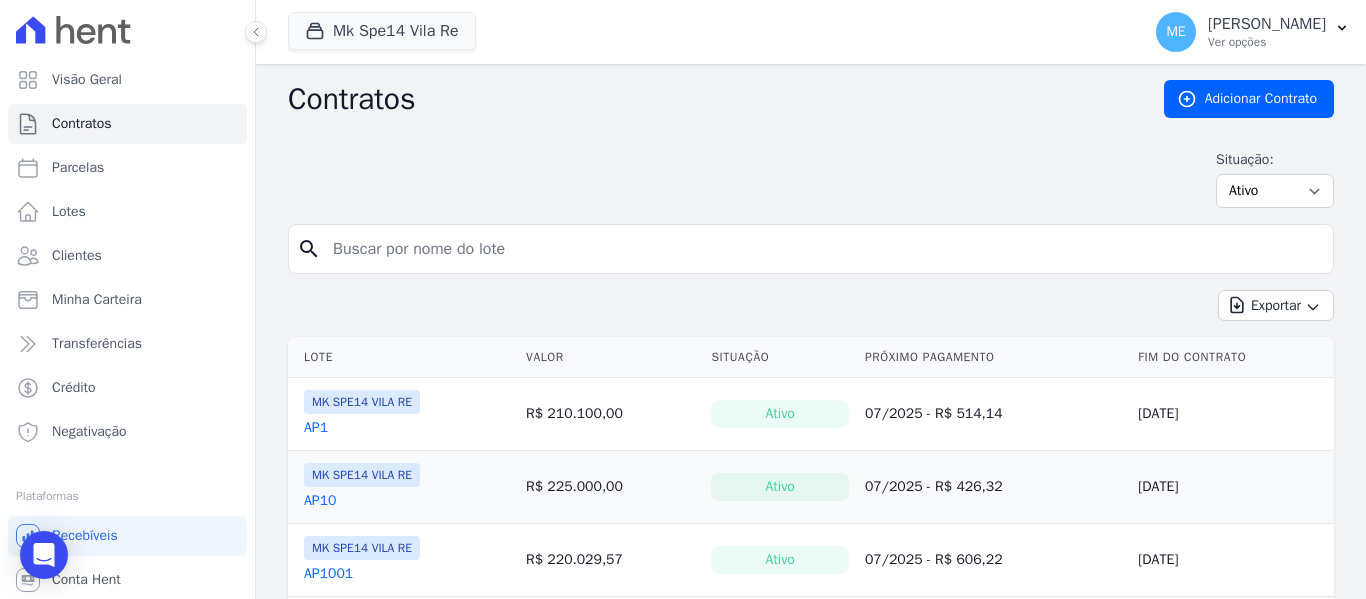 click at bounding box center [823, 249] 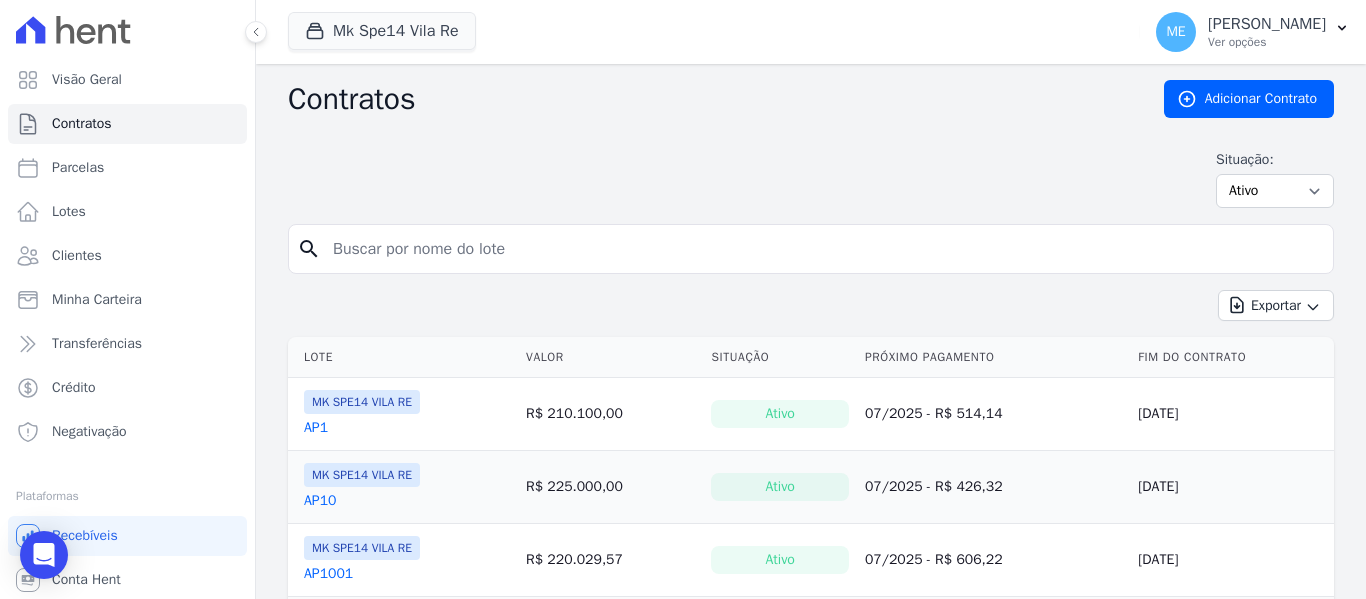click at bounding box center [823, 249] 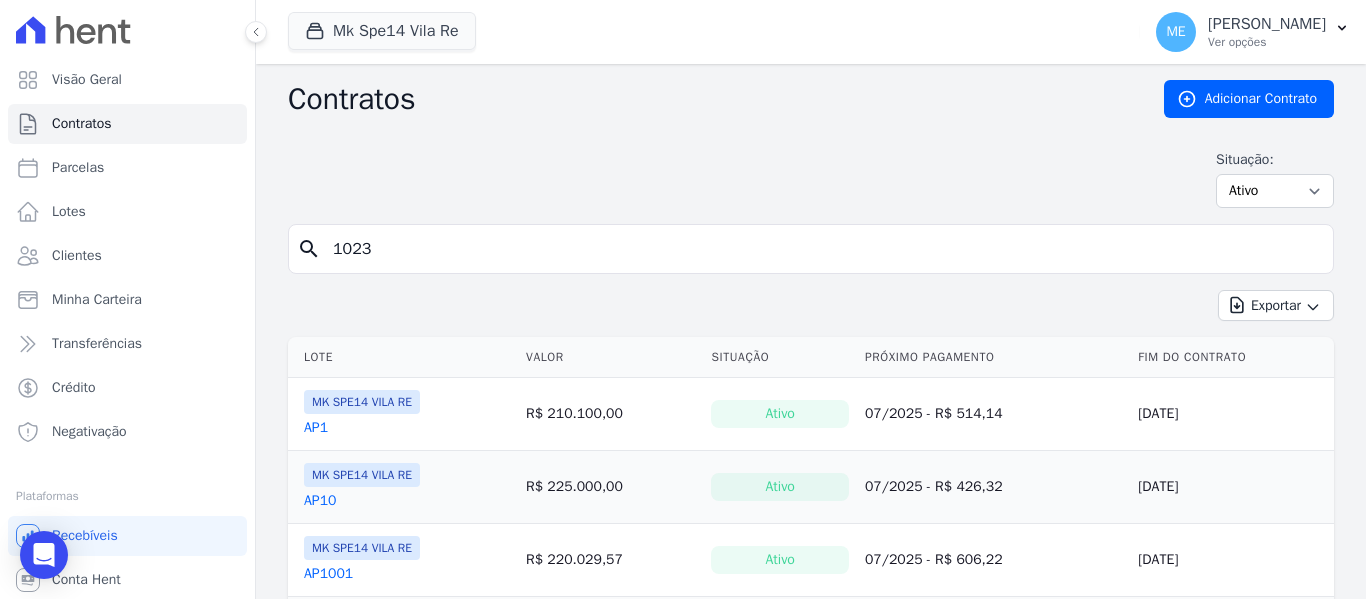 type on "1023" 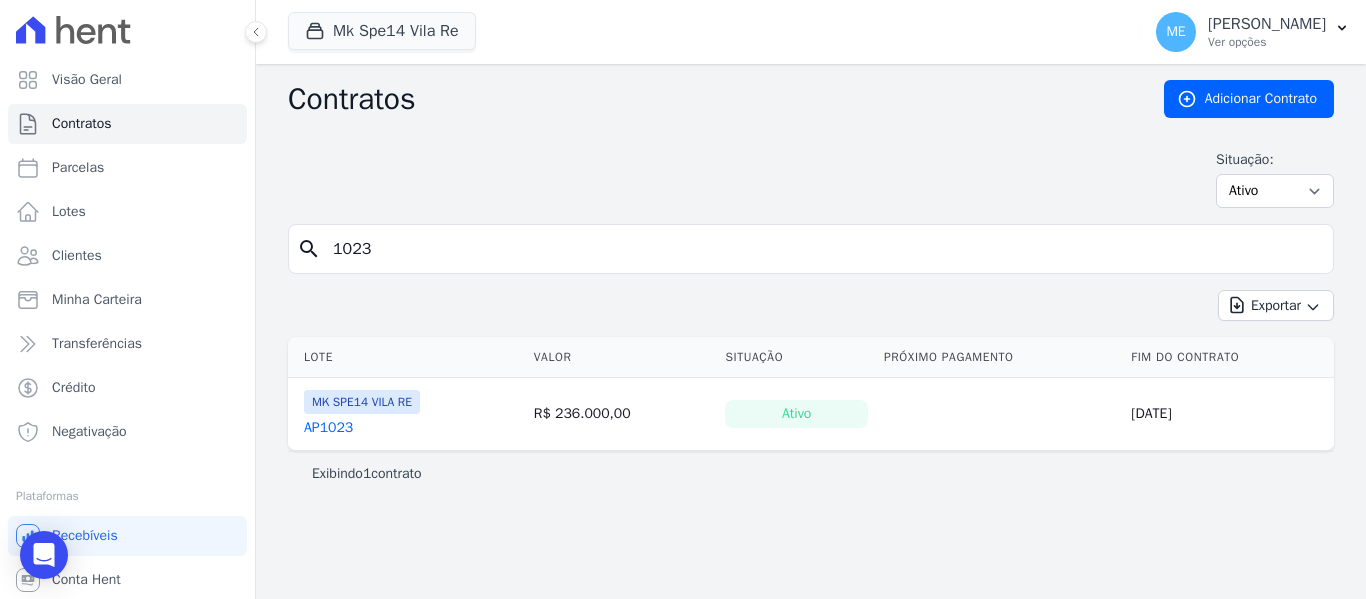 click on "AP1023" at bounding box center (328, 428) 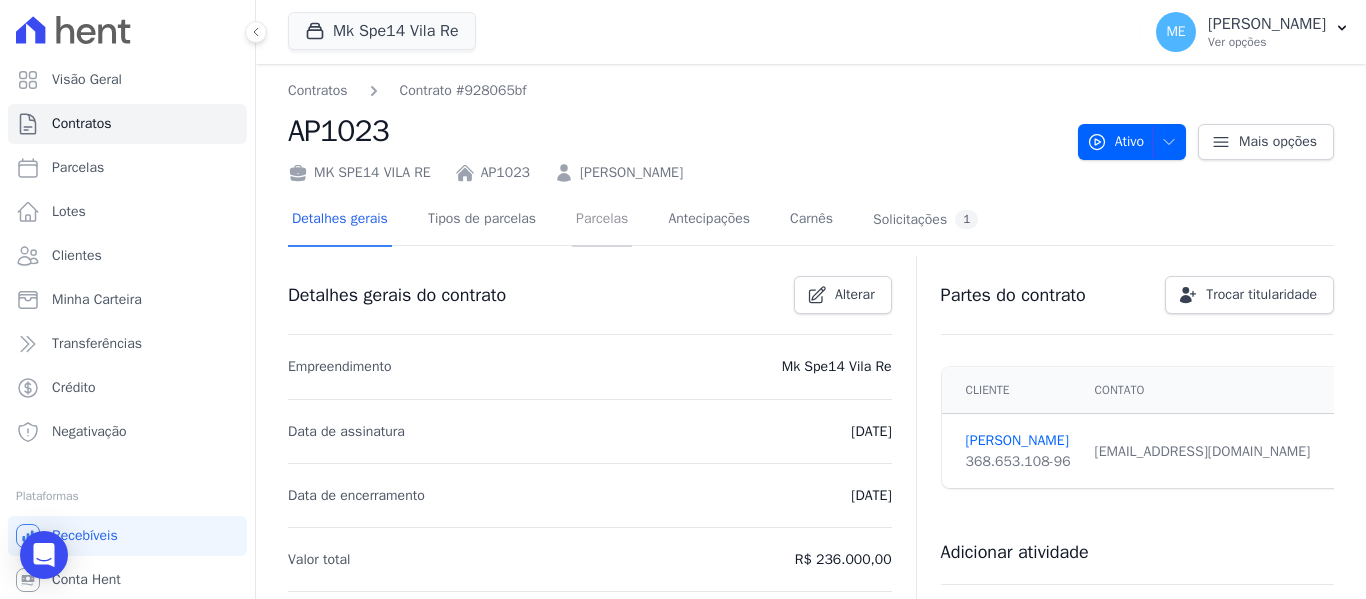 click on "Parcelas" at bounding box center (602, 220) 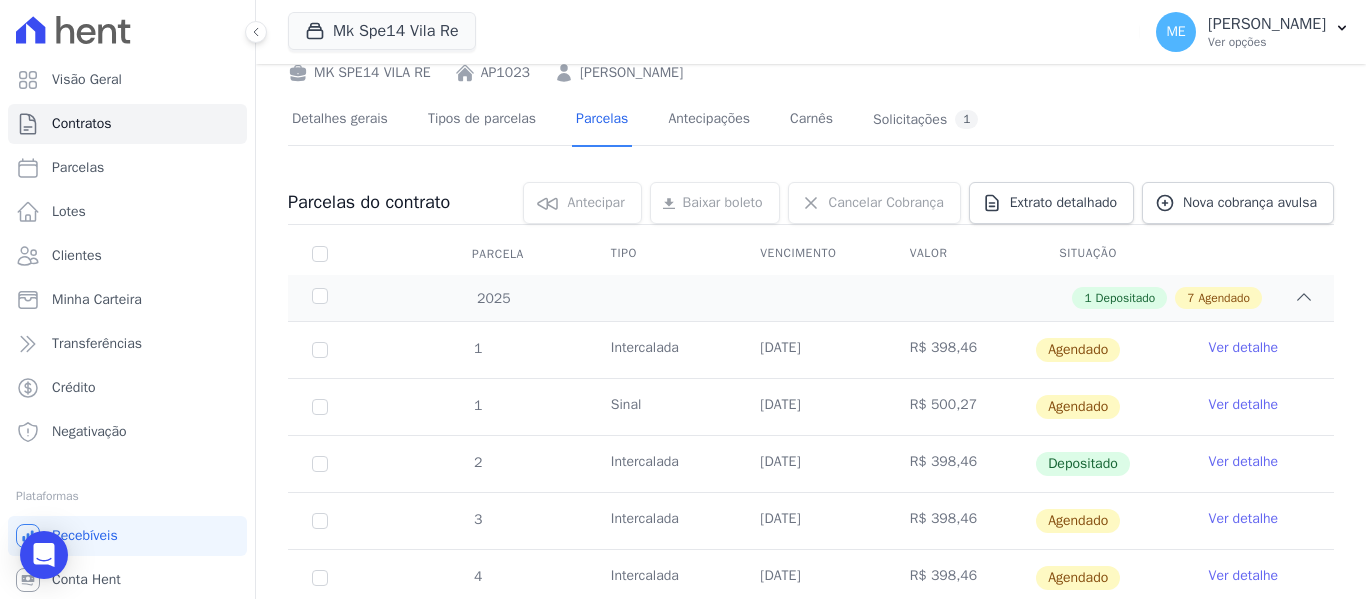 scroll, scrollTop: 0, scrollLeft: 0, axis: both 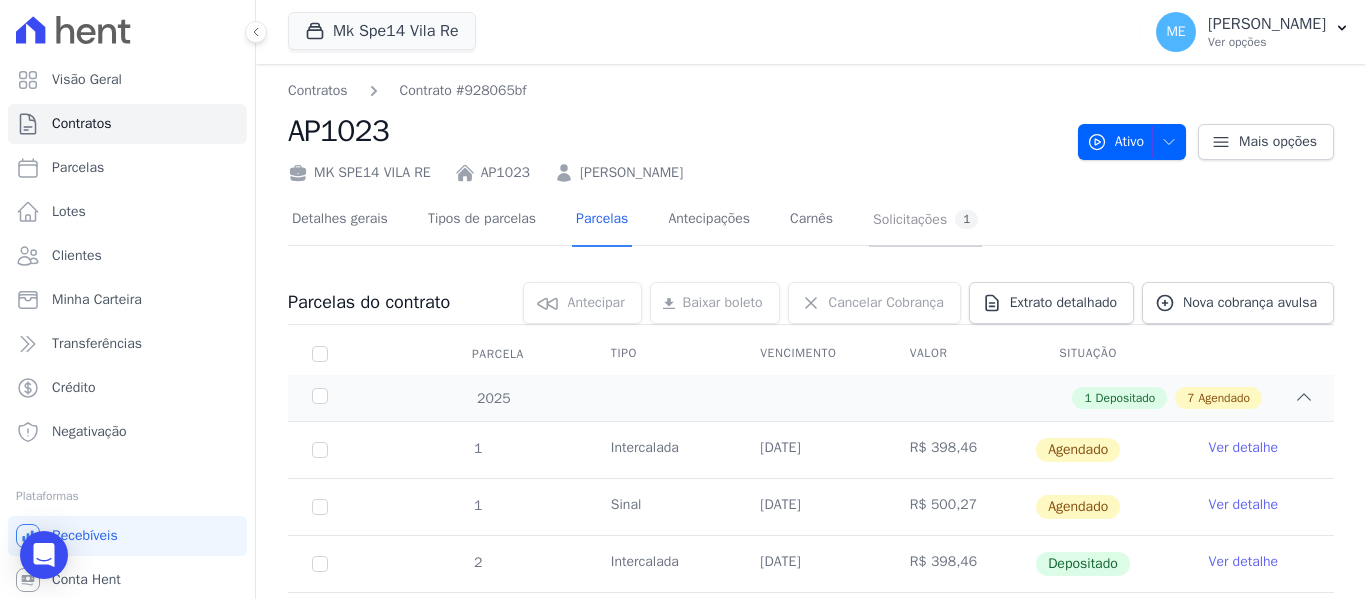 click on "Solicitações
1" at bounding box center [925, 219] 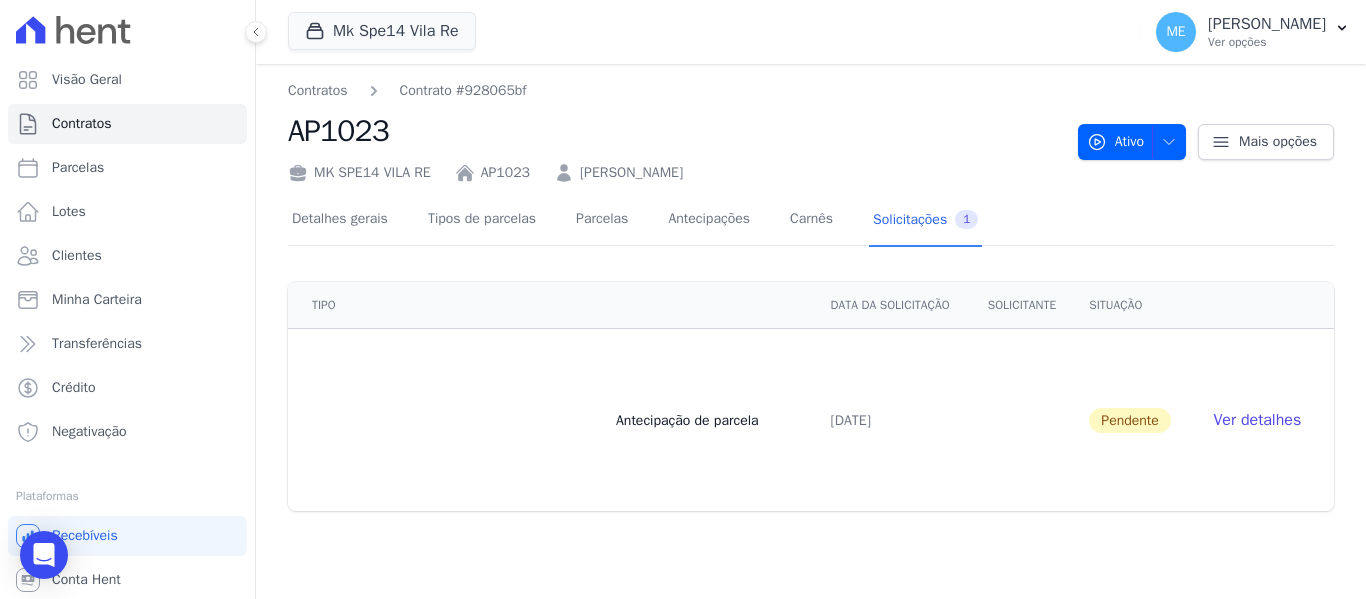 click on "Ver detalhes" at bounding box center (1257, 420) 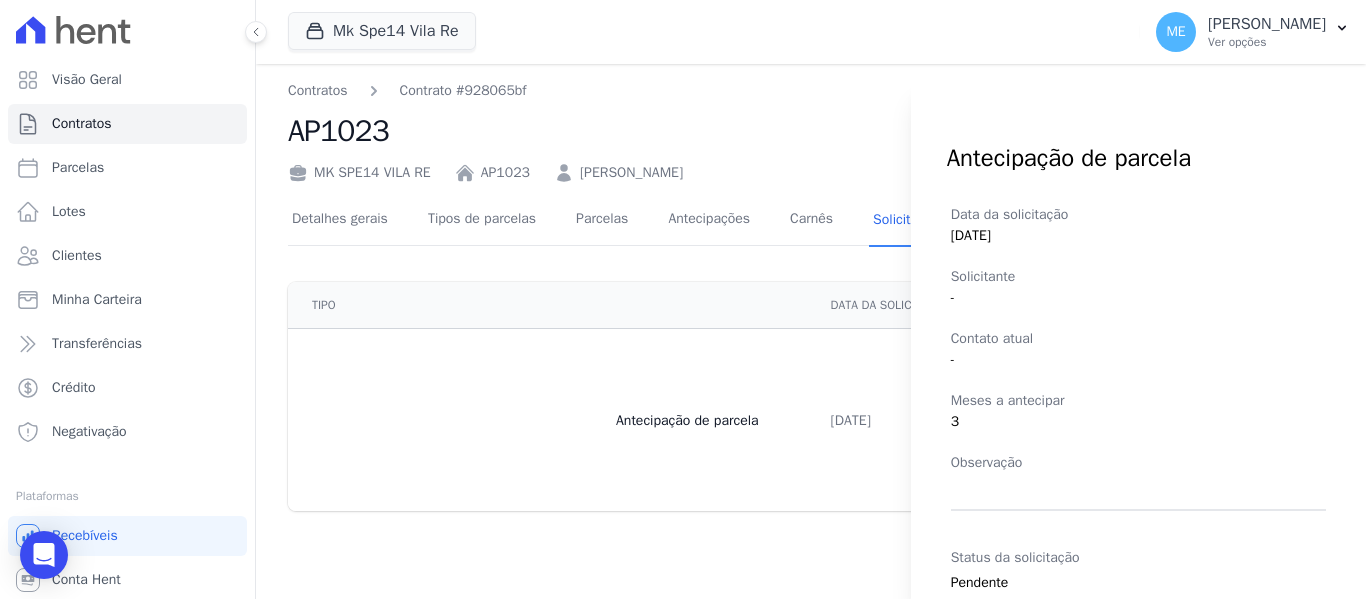 scroll, scrollTop: 95, scrollLeft: 0, axis: vertical 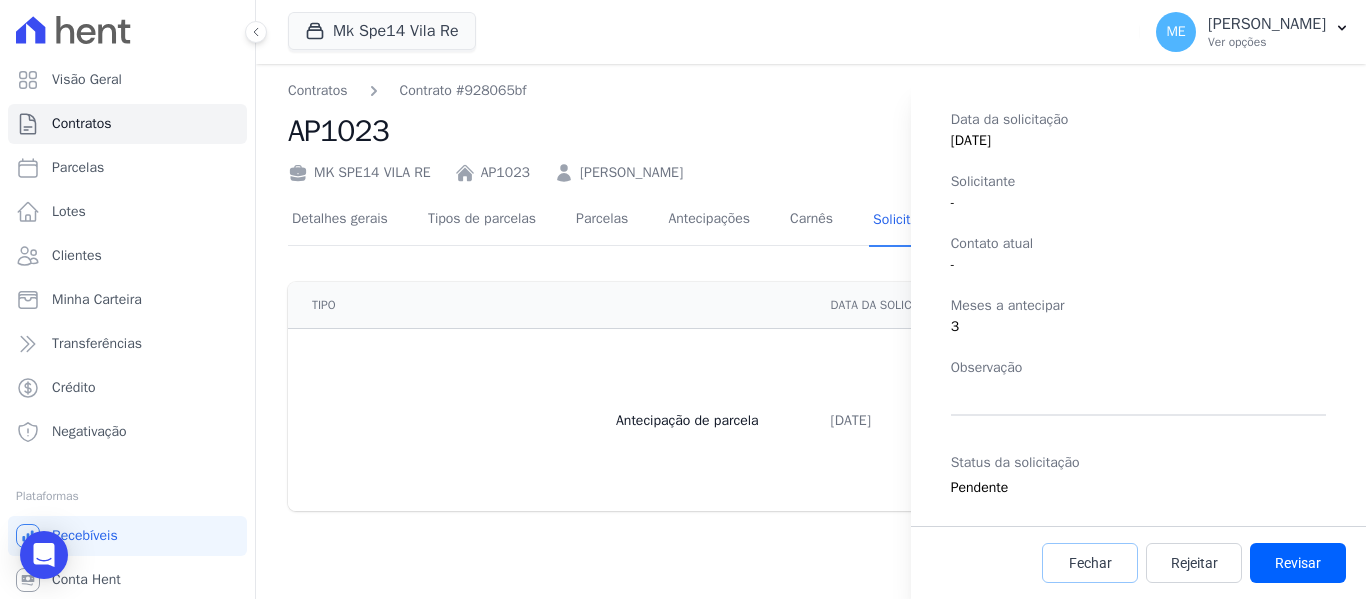 click on "Fechar" at bounding box center [1090, 563] 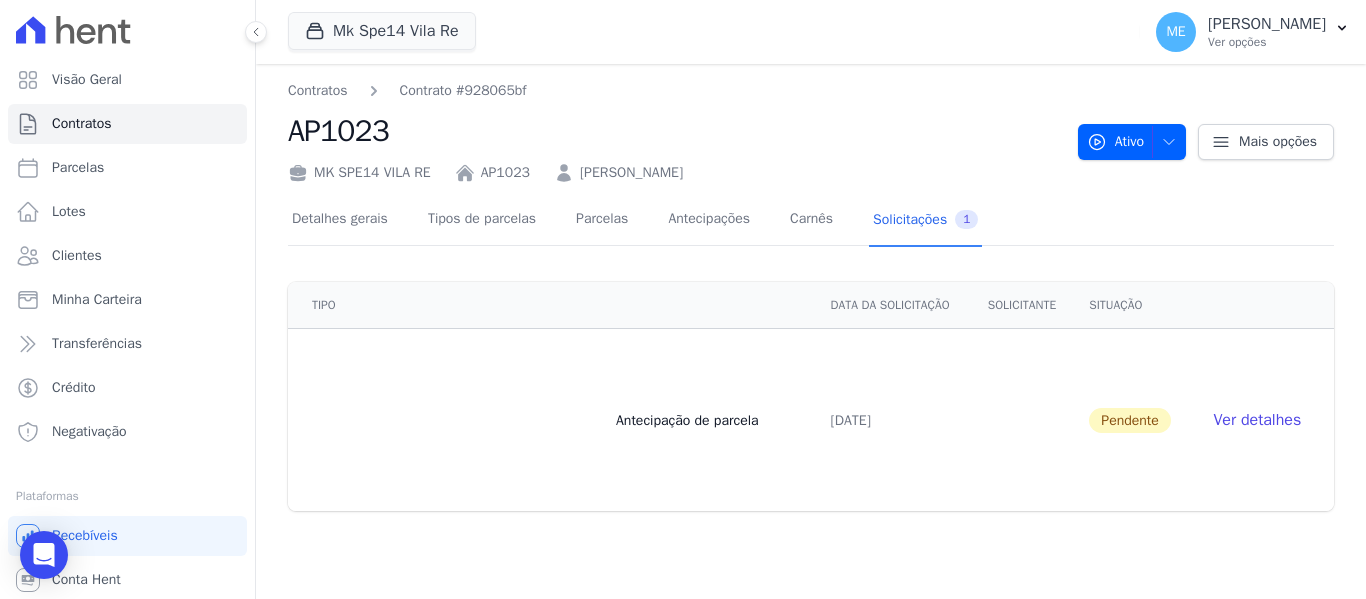 click on "Mk Spe14 Vila Re
MARKA DO BRASIL EMPREENDIMENTOS E PARTICIPACOES LTDA
MARKA SPE04 CURUÇA
MARKA SPE06 EMPREENDIMENTOS E PARTICIPACOES LTDA
MK SPE01 PERDIZES EMPREENDIMENTOS IMOBILIARIOS LTDA" at bounding box center (710, 32) 